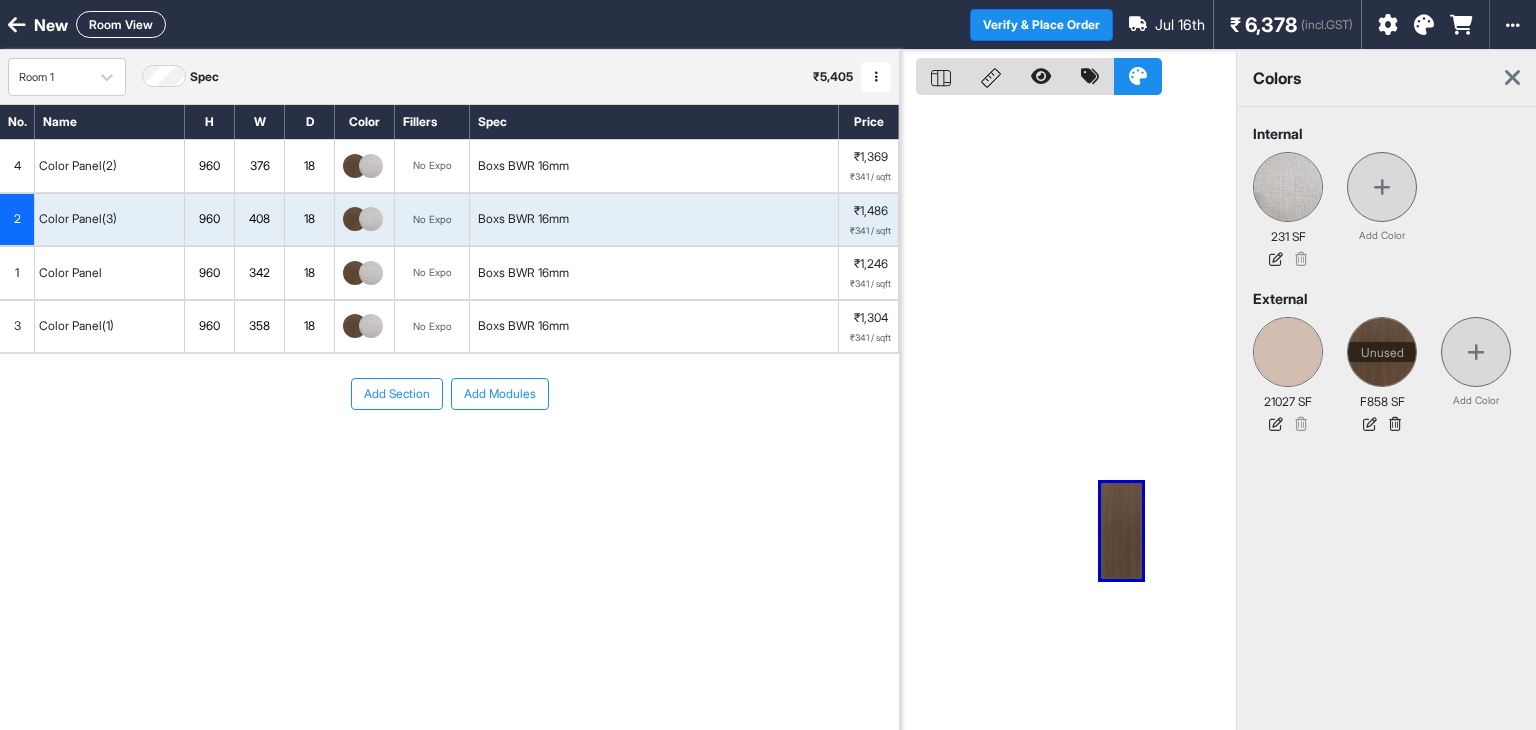scroll, scrollTop: 0, scrollLeft: 0, axis: both 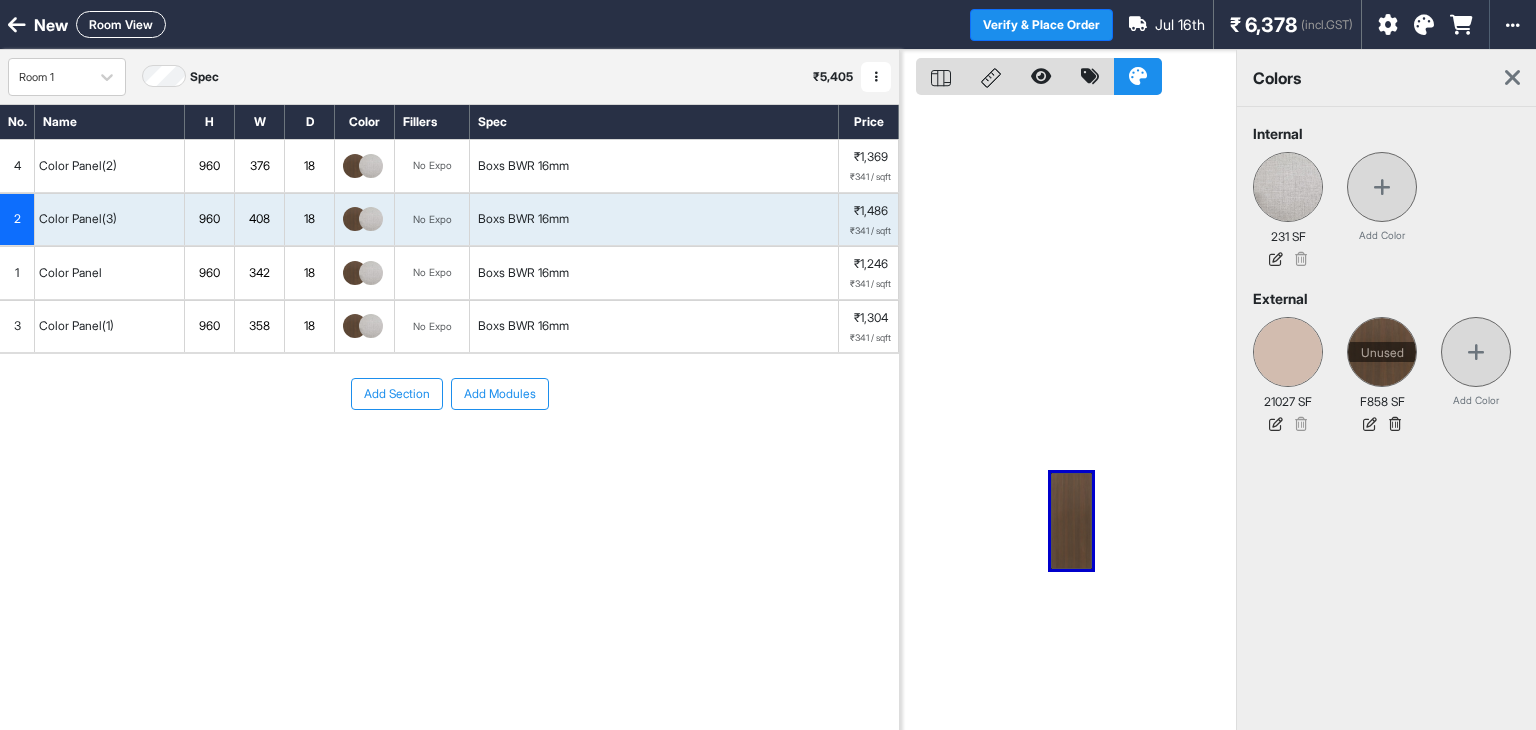 click on "New" at bounding box center (51, 25) 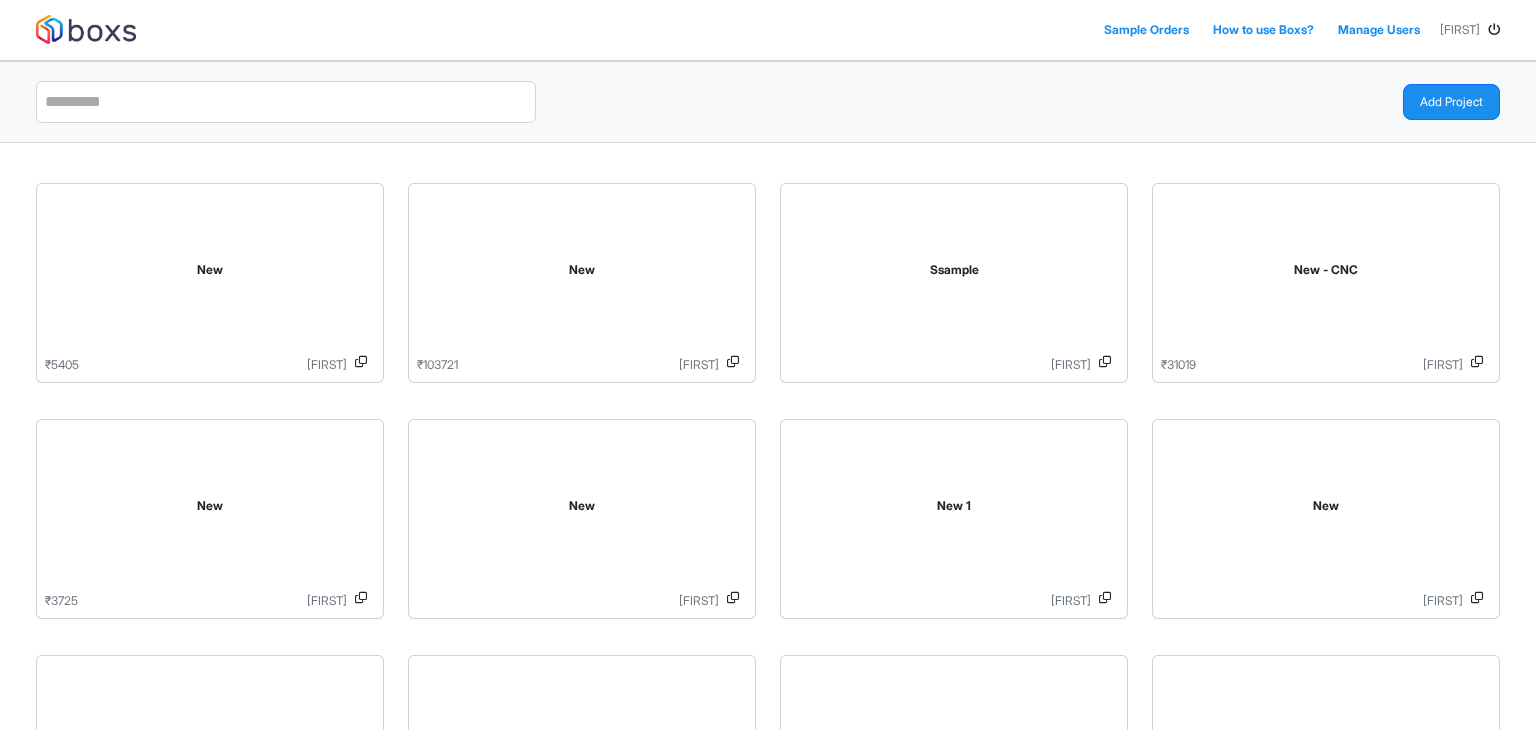 click at bounding box center (1494, 30) 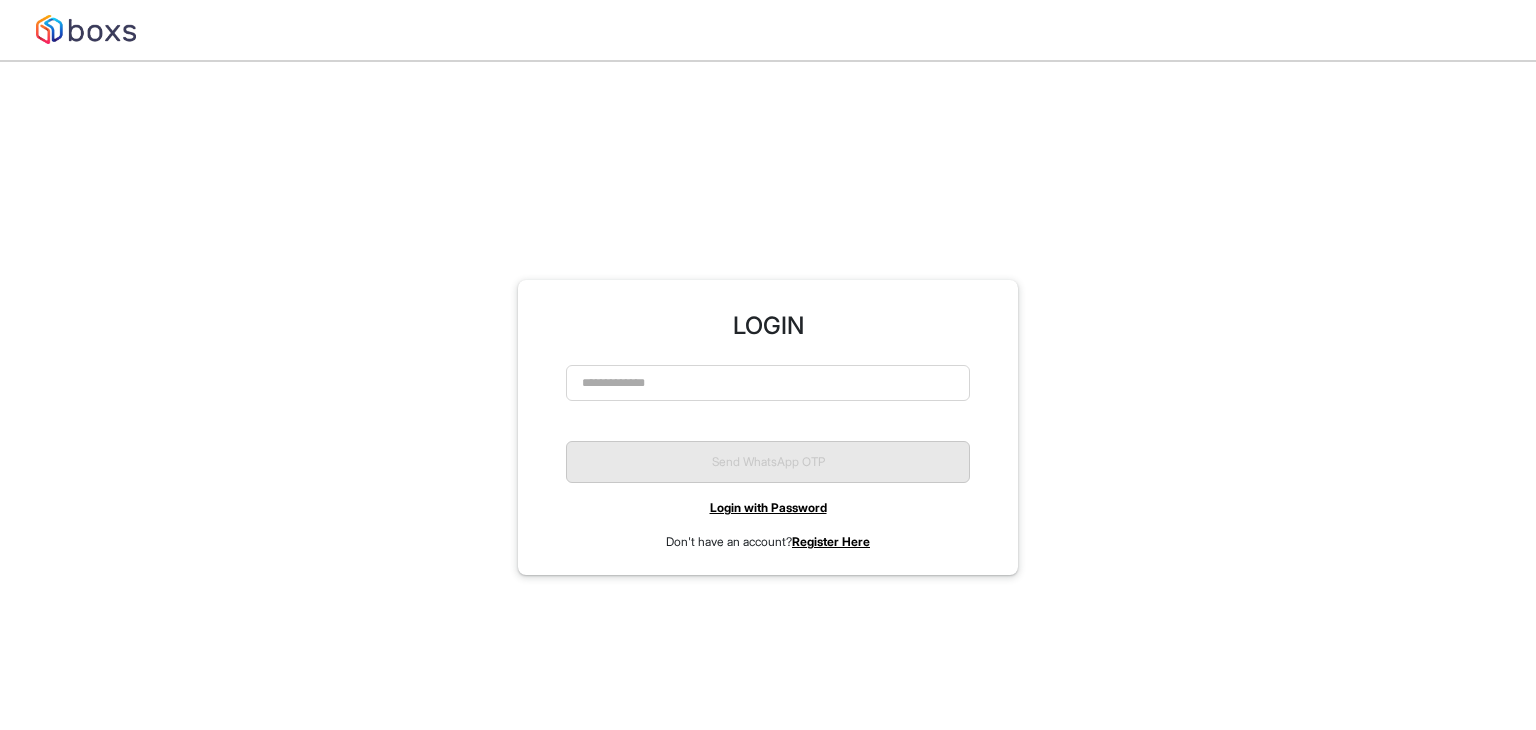 click on "Login with Password" at bounding box center (768, 507) 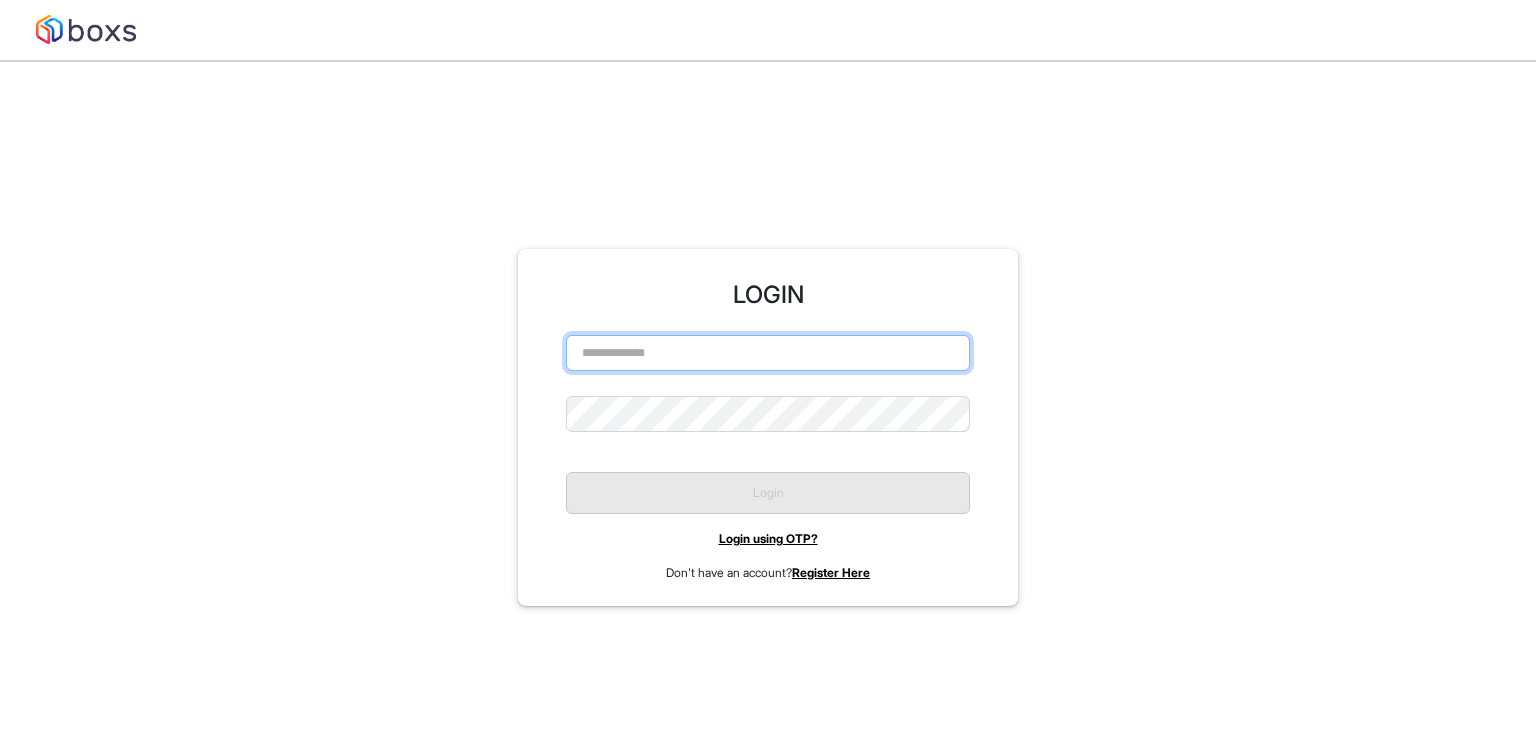 type on "**********" 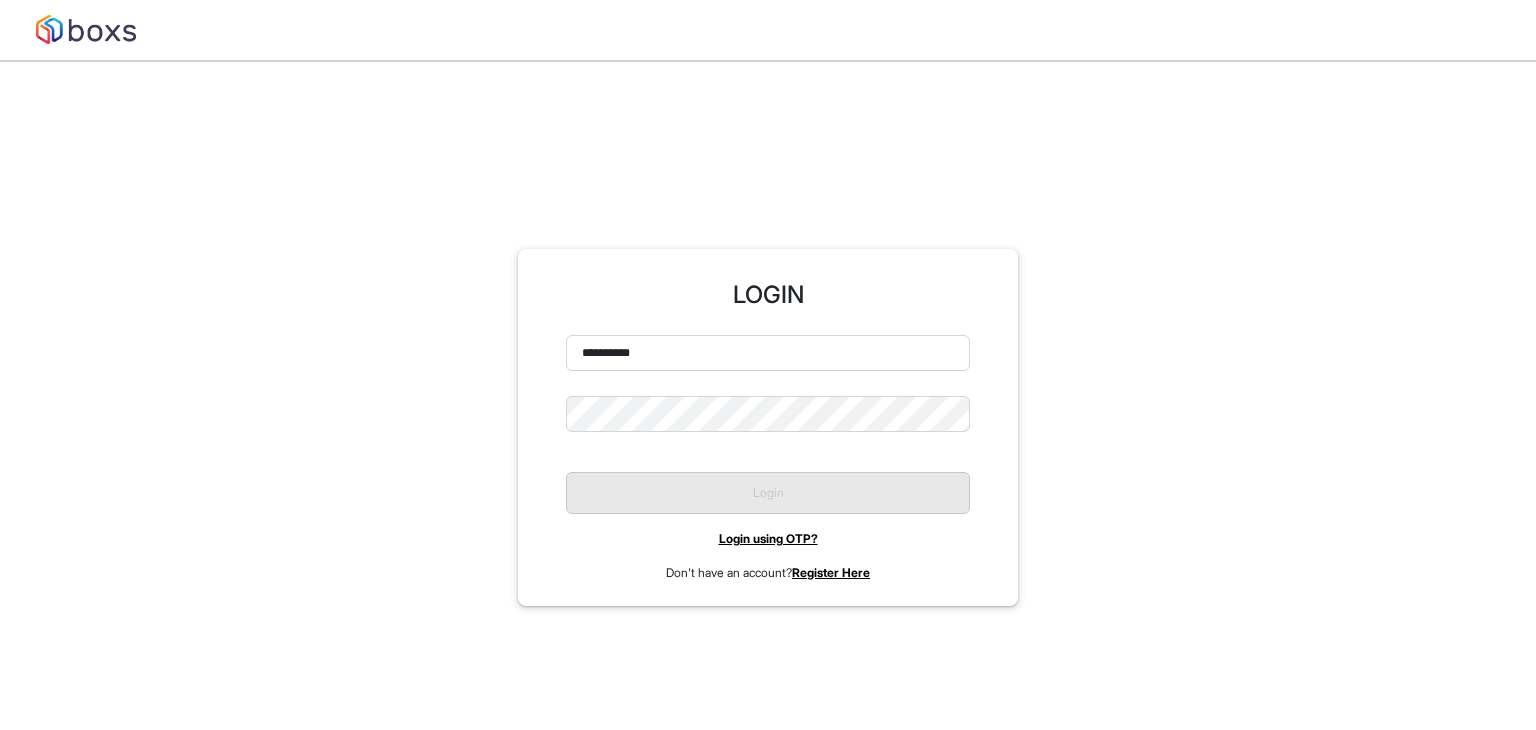 click on "**********" at bounding box center [768, 353] 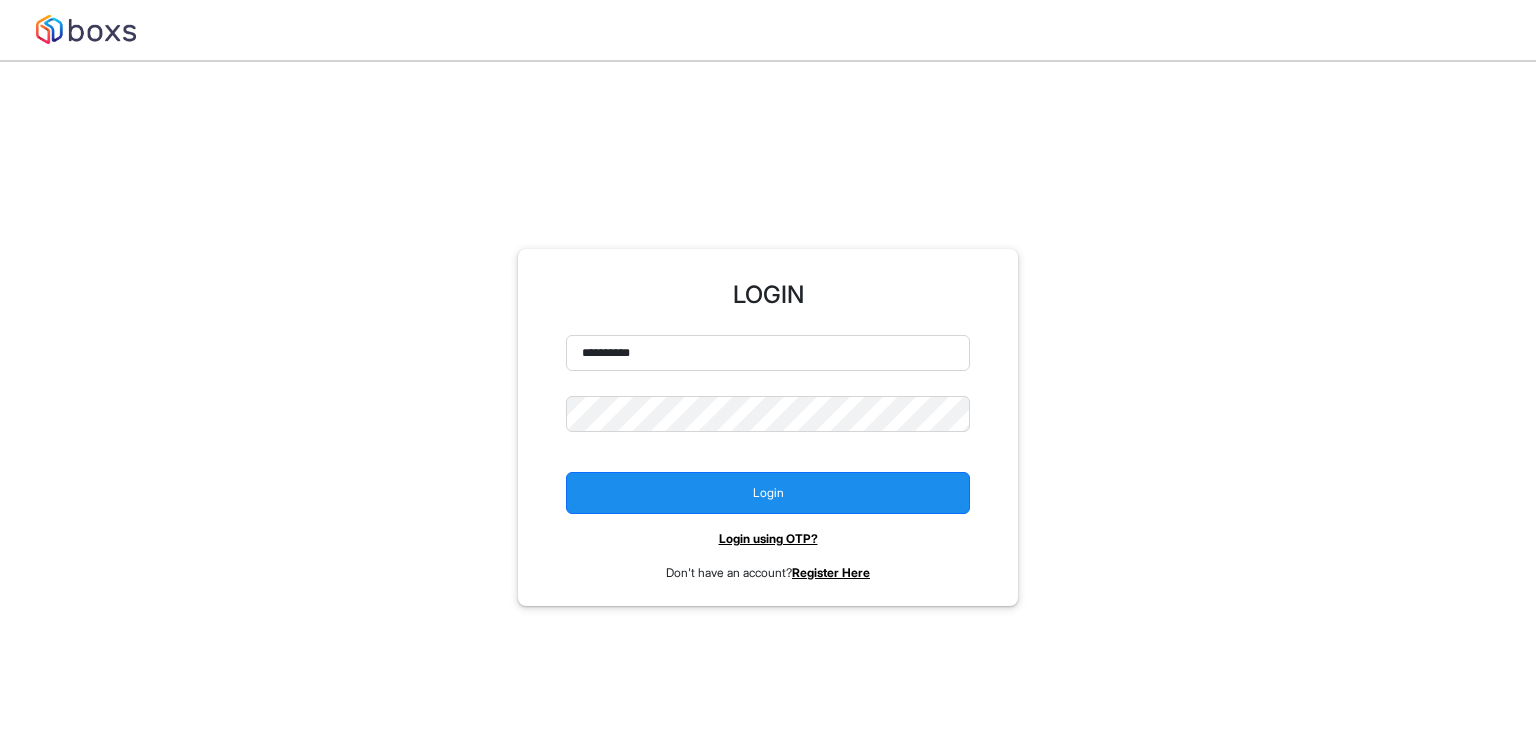 click on "Login" at bounding box center [768, 493] 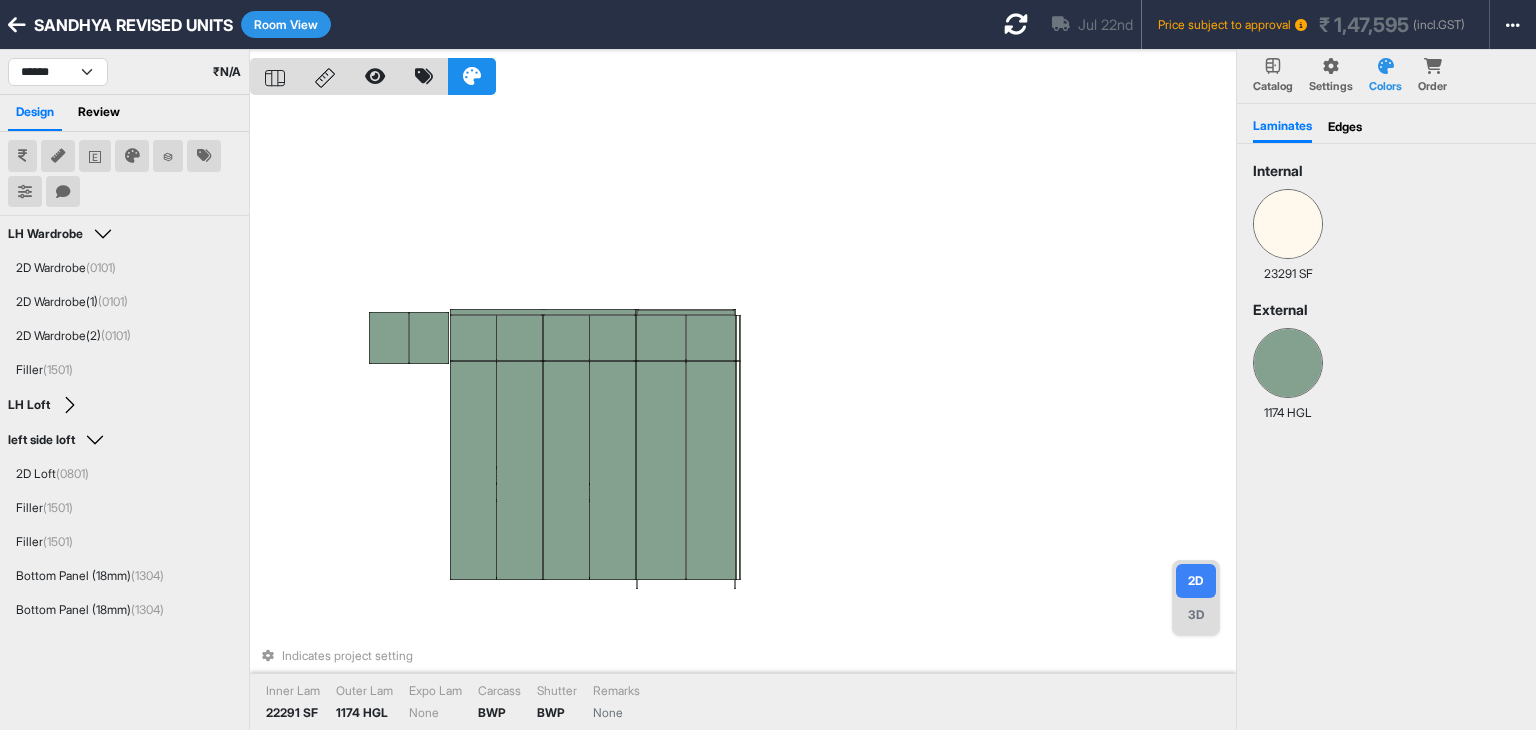 scroll, scrollTop: 0, scrollLeft: 0, axis: both 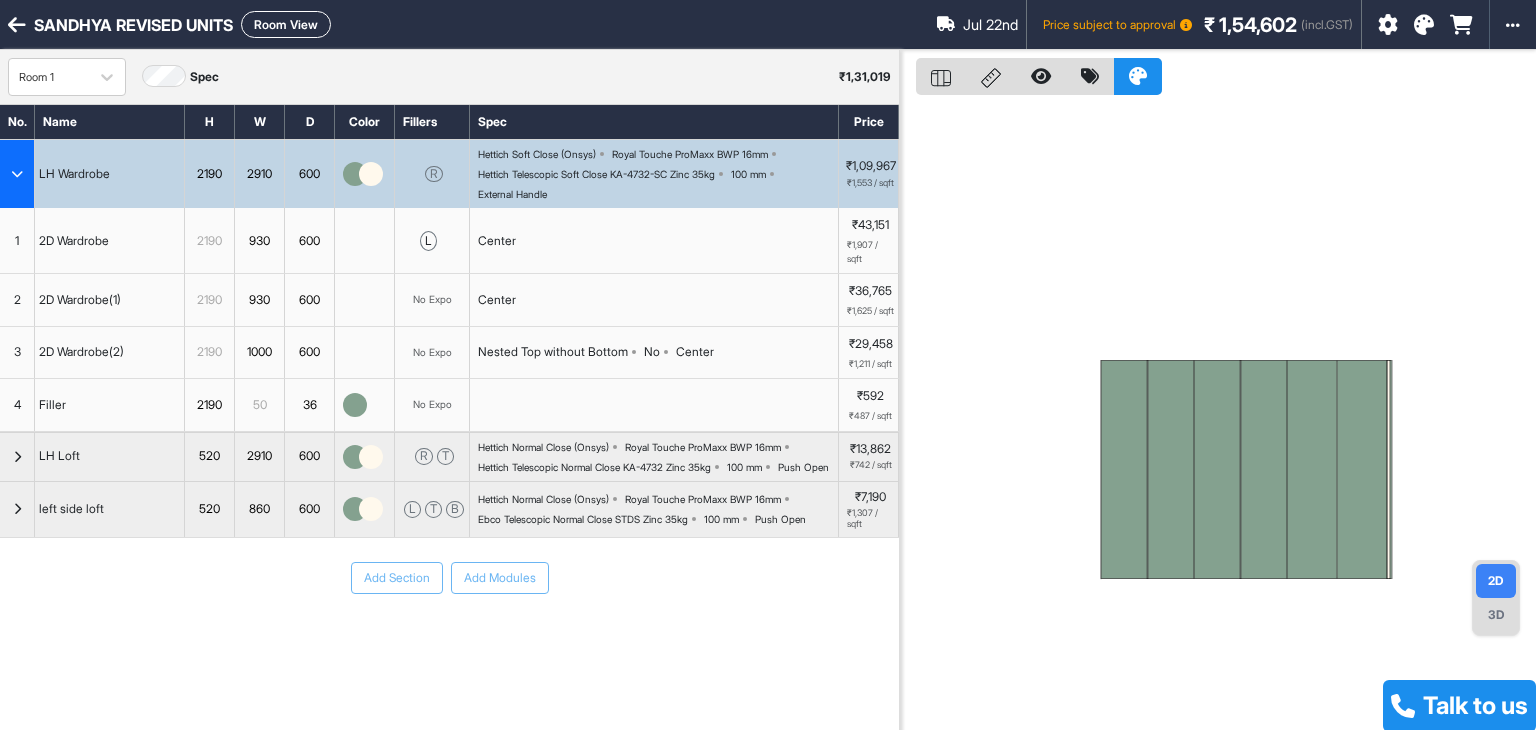 click at bounding box center (1417, 24) 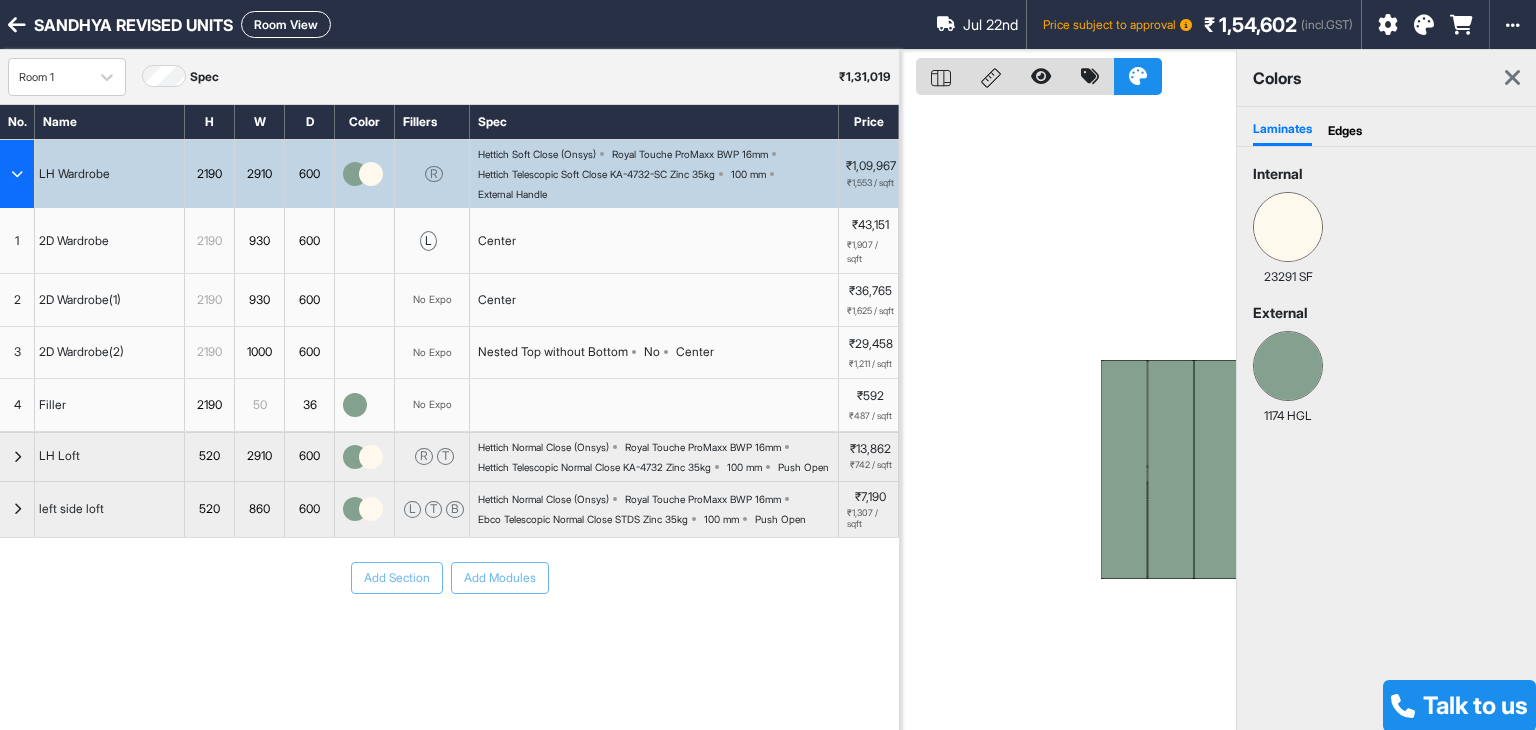 click on "Price subject to approval ₹   1,54,602 (incl.GST)" at bounding box center [1198, 25] 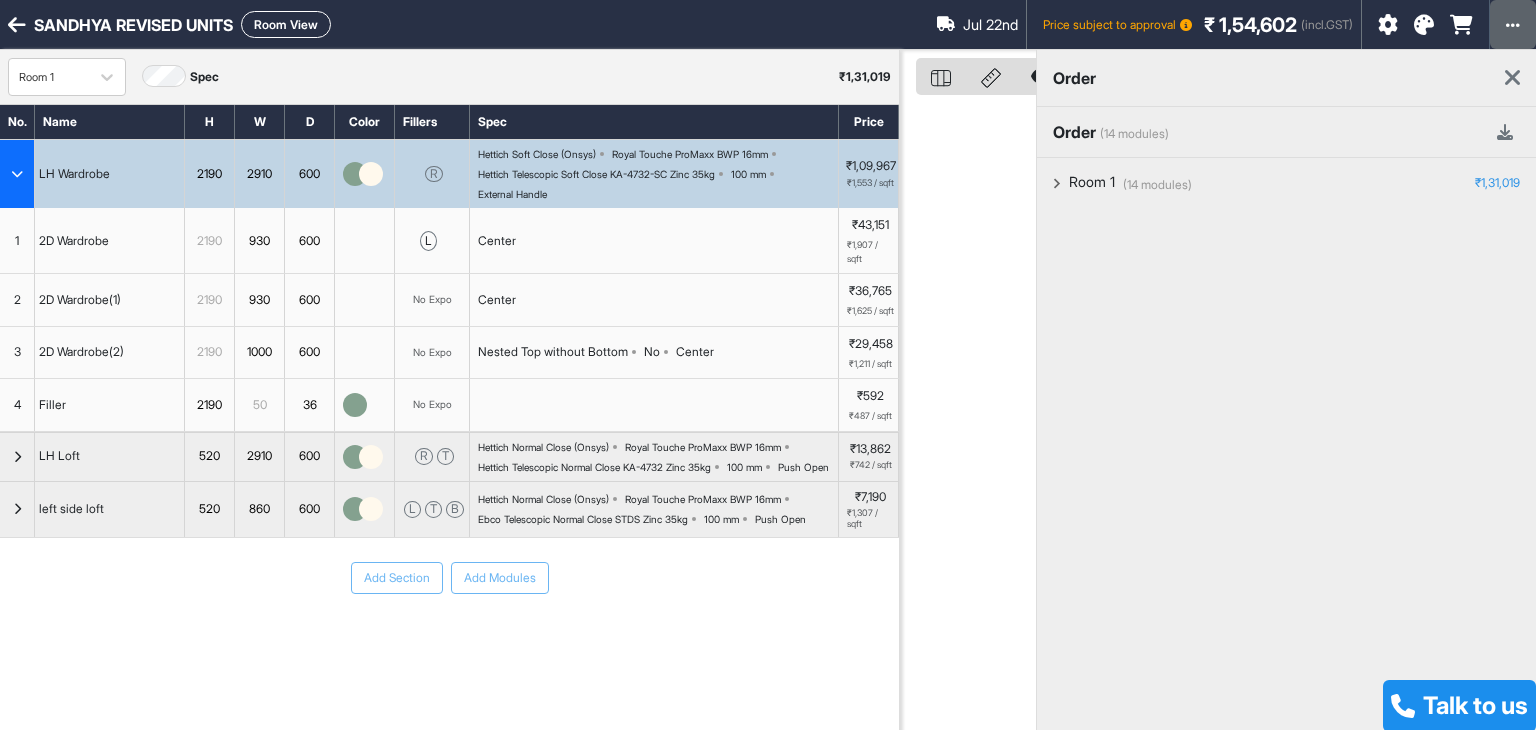 click at bounding box center [1513, 25] 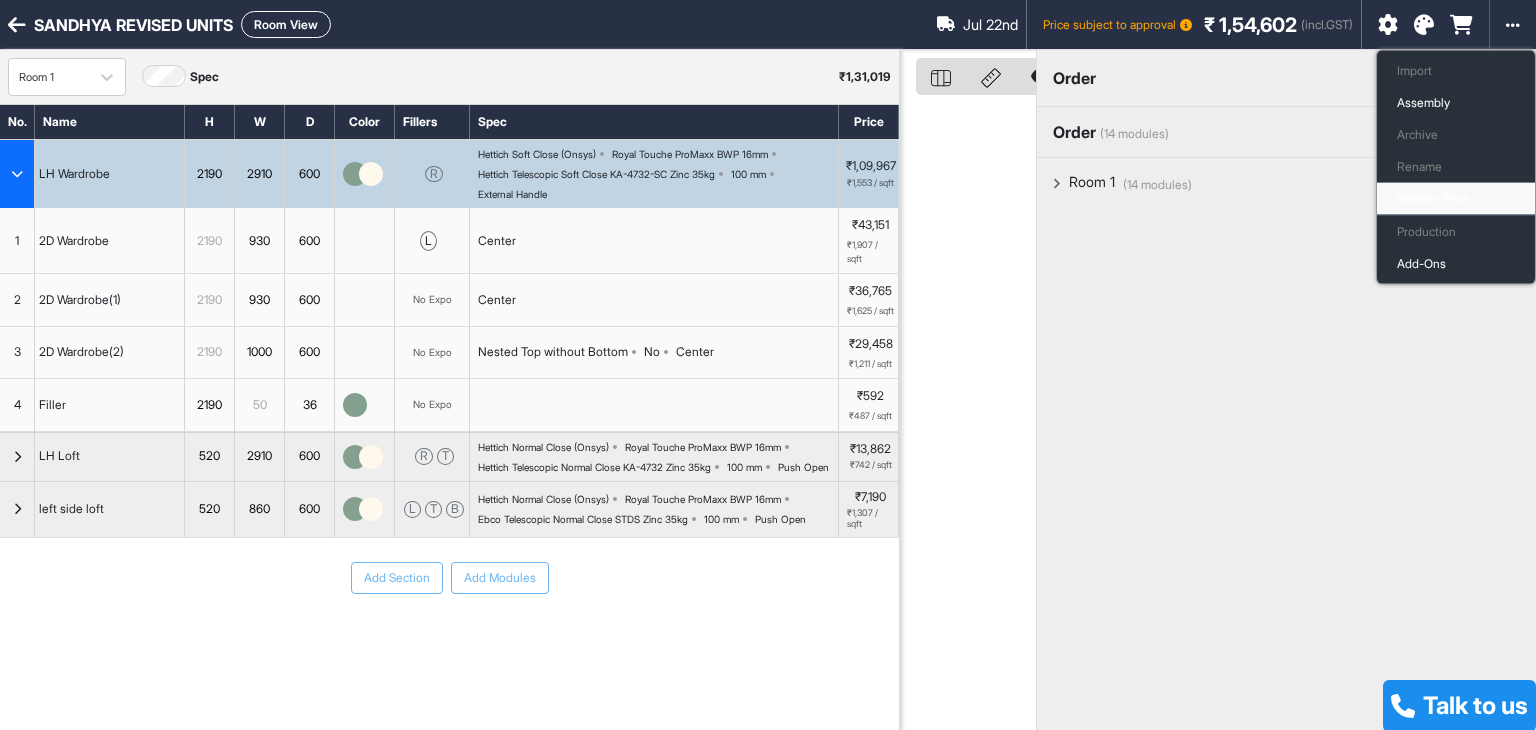 click on "Refresh Price" at bounding box center (1456, 199) 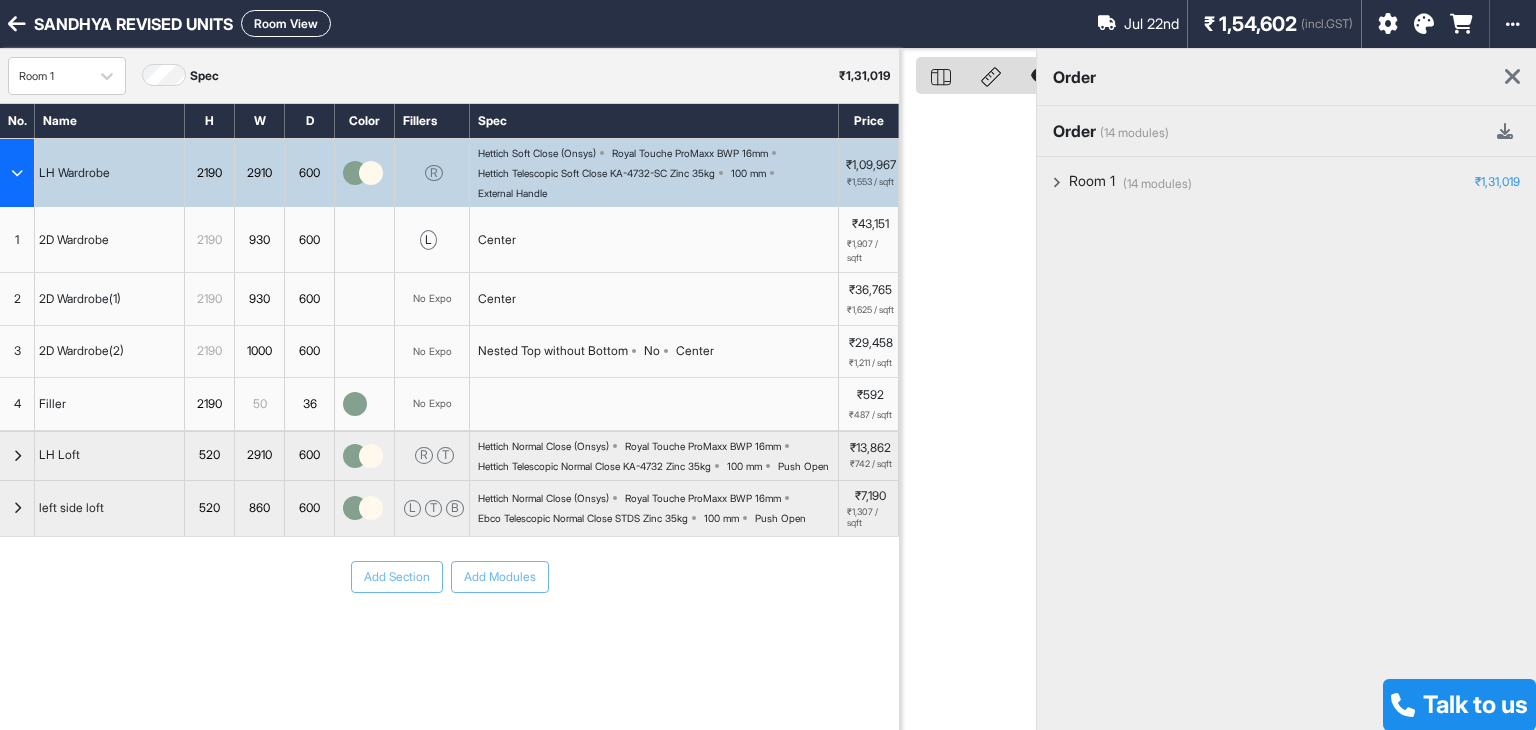 scroll, scrollTop: 0, scrollLeft: 0, axis: both 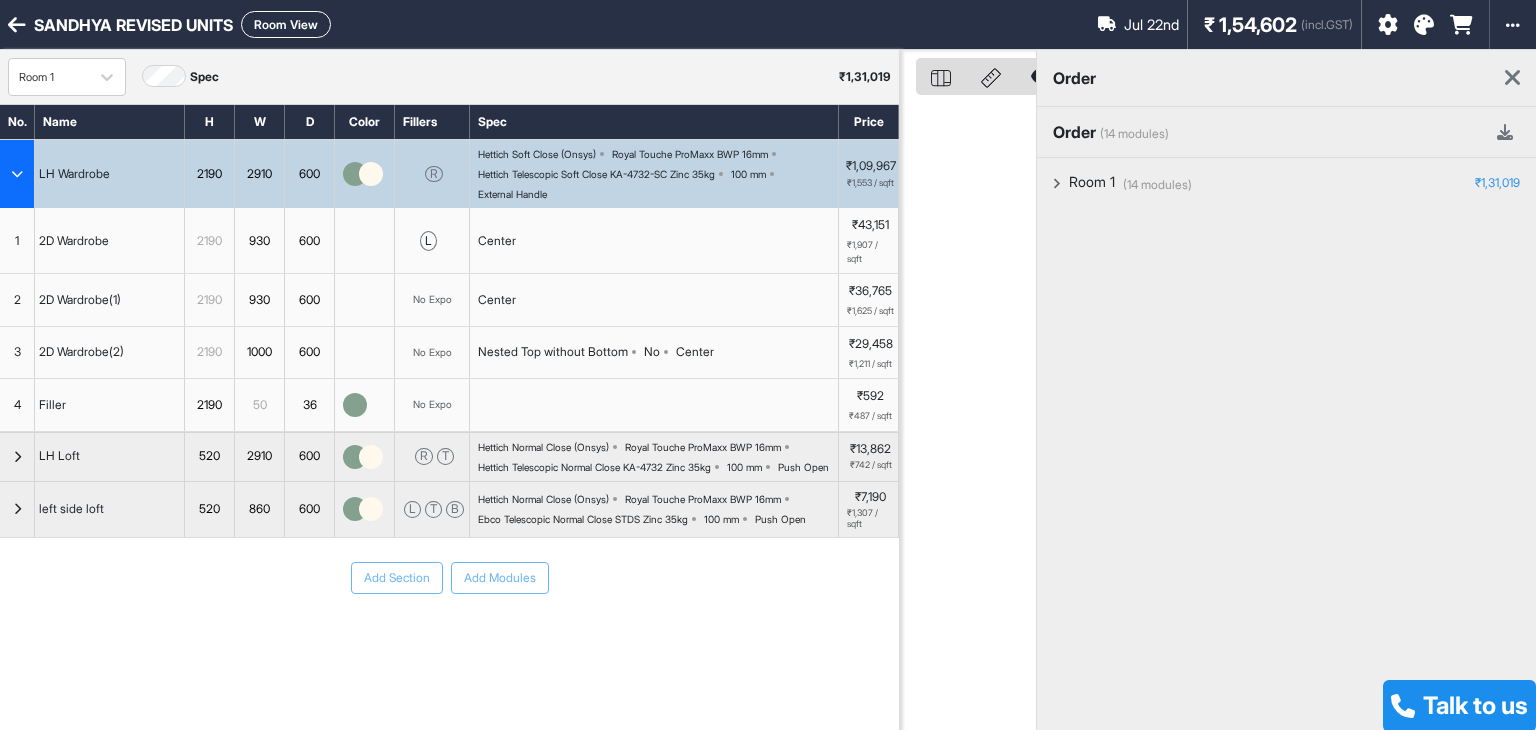 click at bounding box center [1512, 78] 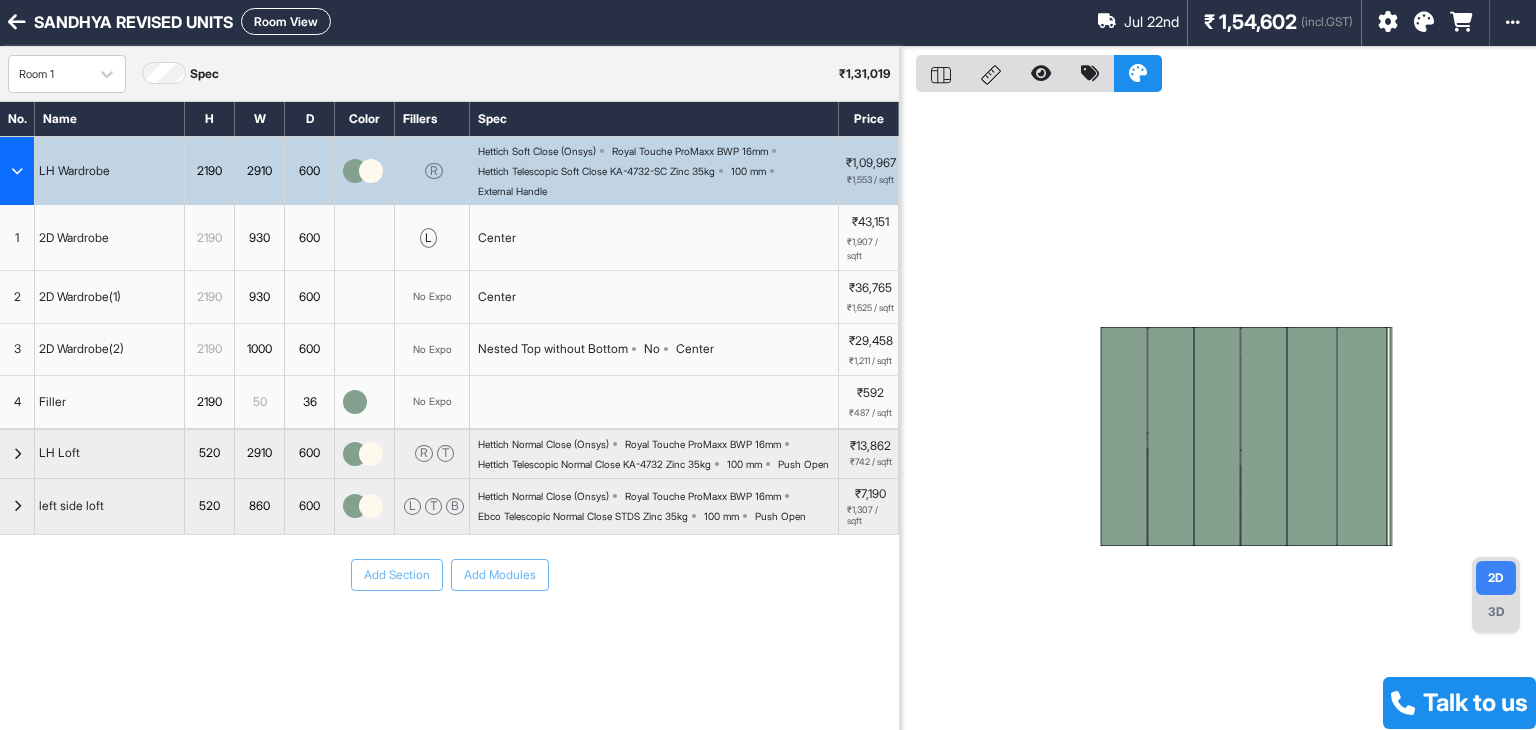 scroll, scrollTop: 0, scrollLeft: 0, axis: both 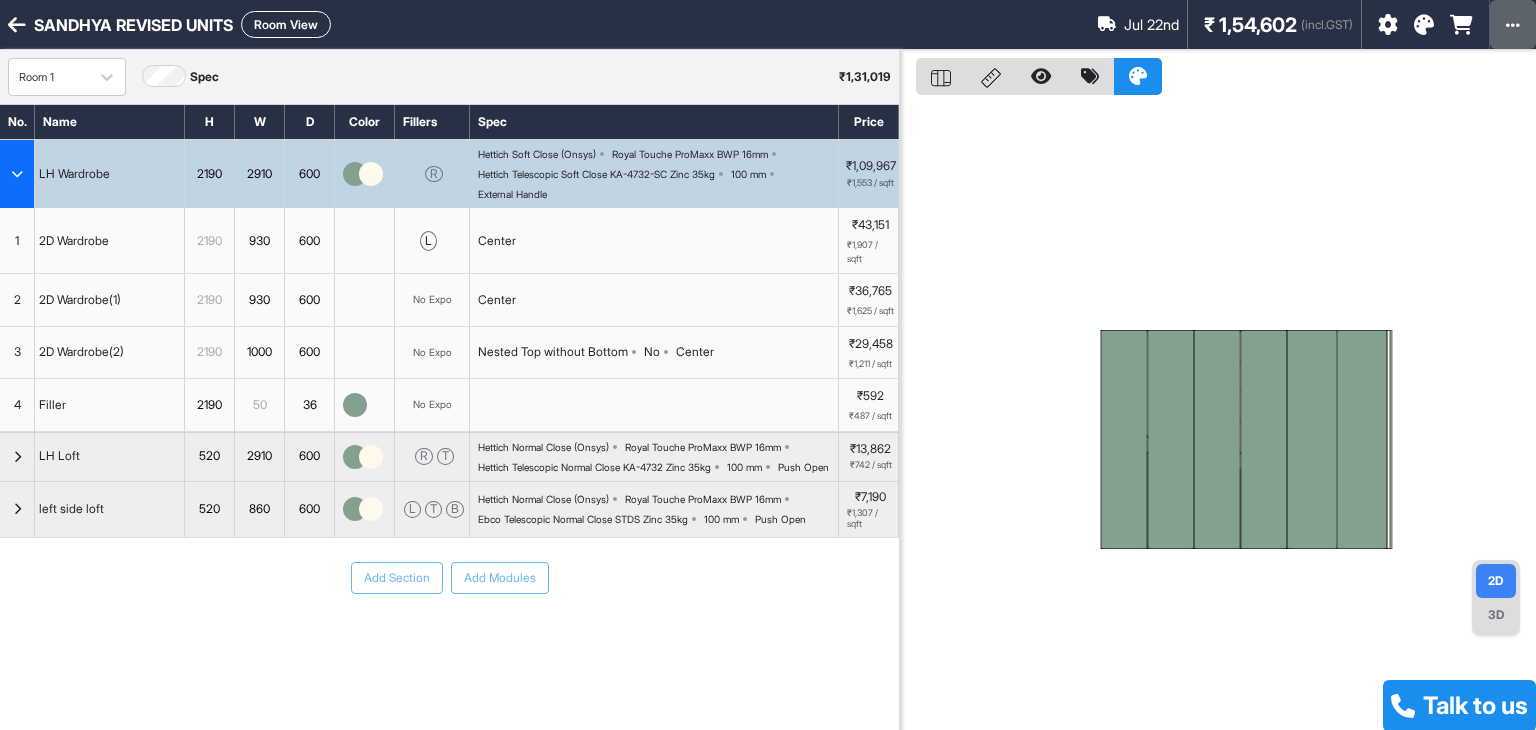 click at bounding box center (1513, 24) 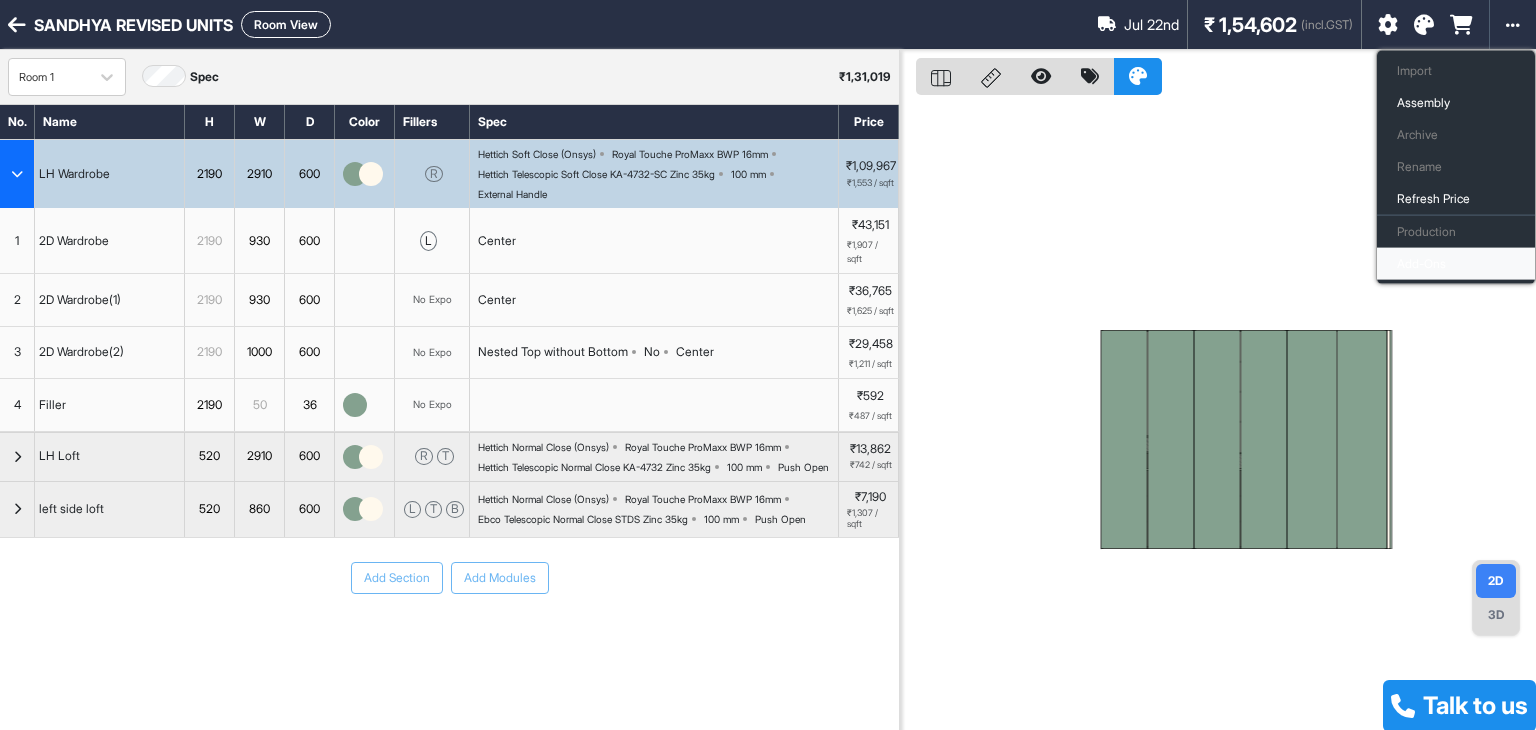 click on "Add-Ons" at bounding box center (1456, 264) 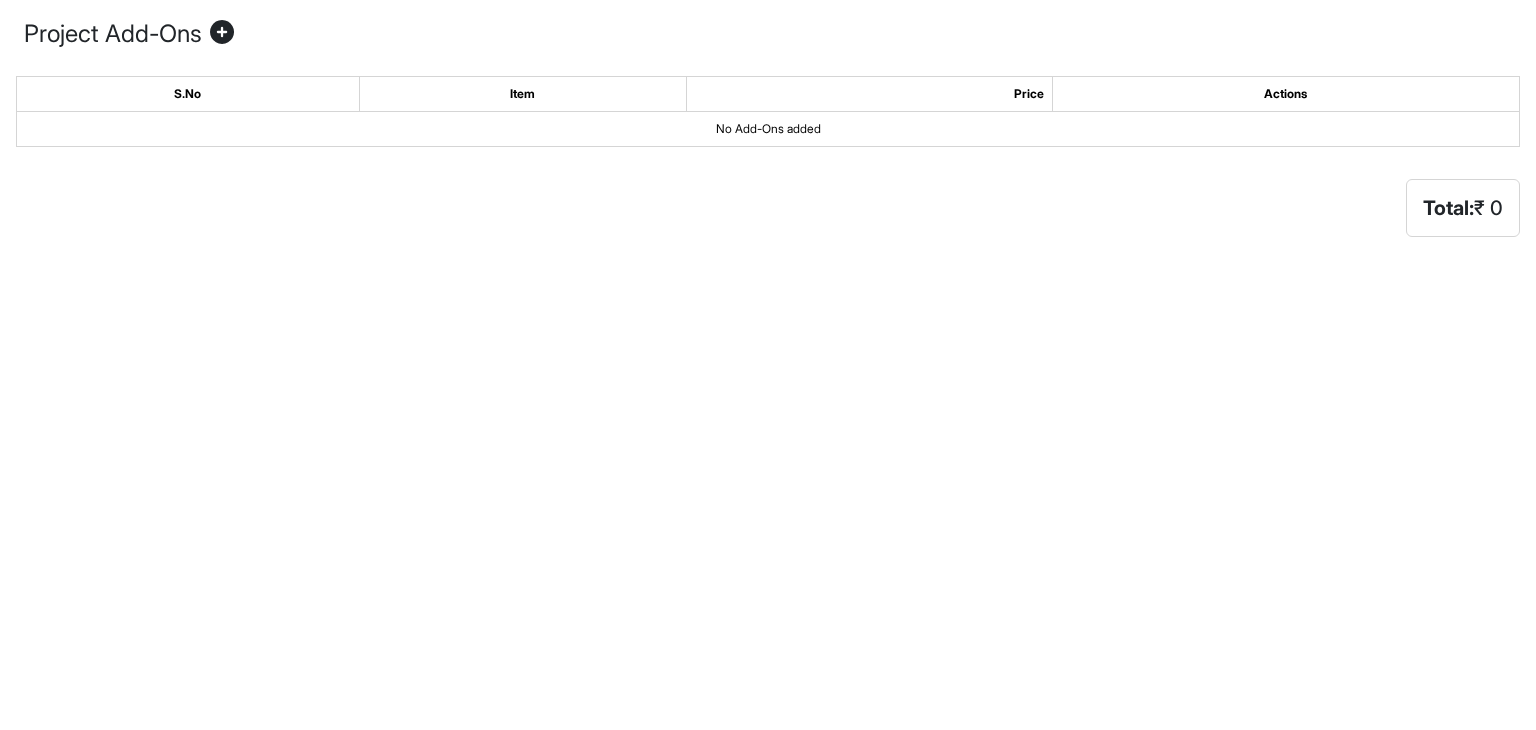 scroll, scrollTop: 0, scrollLeft: 0, axis: both 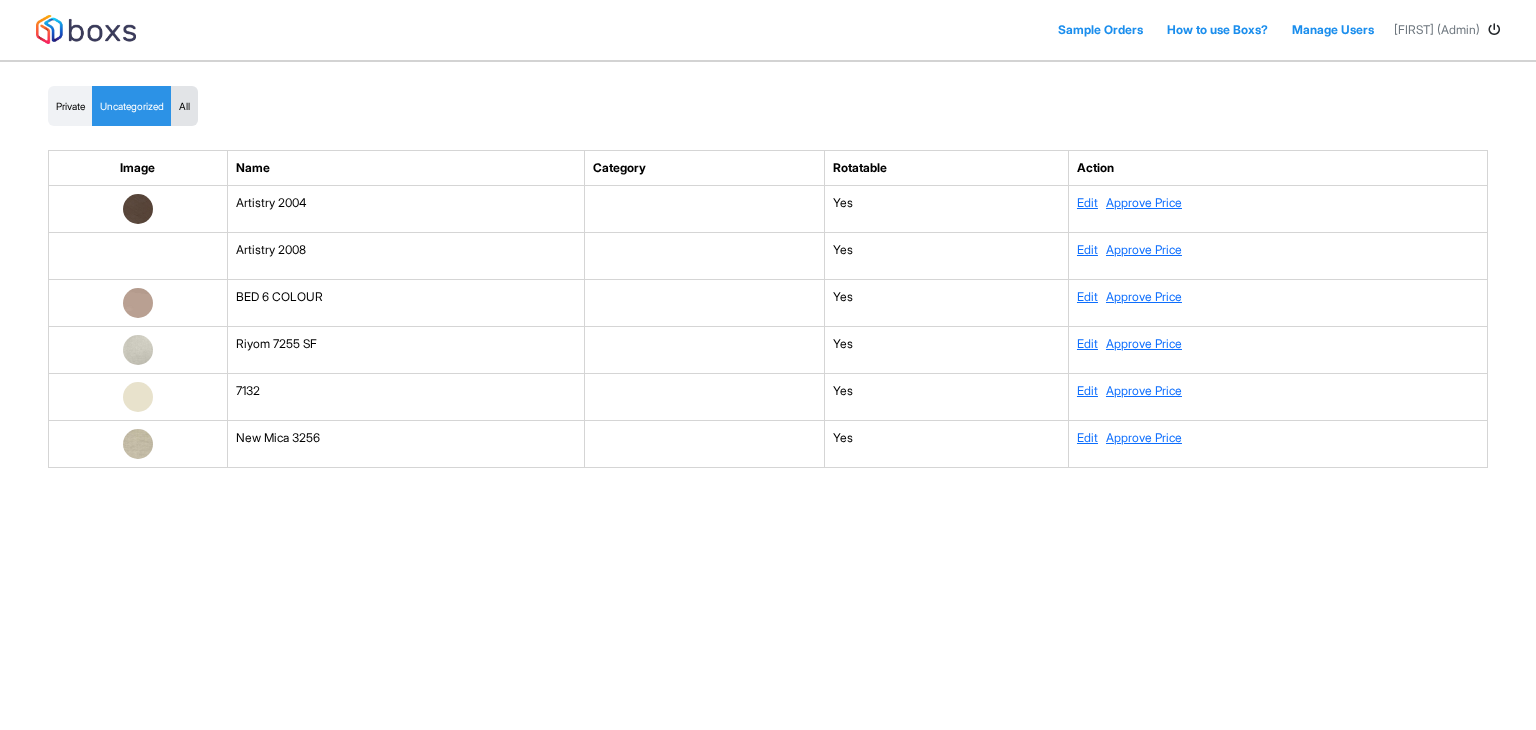 click on "All" at bounding box center [184, 106] 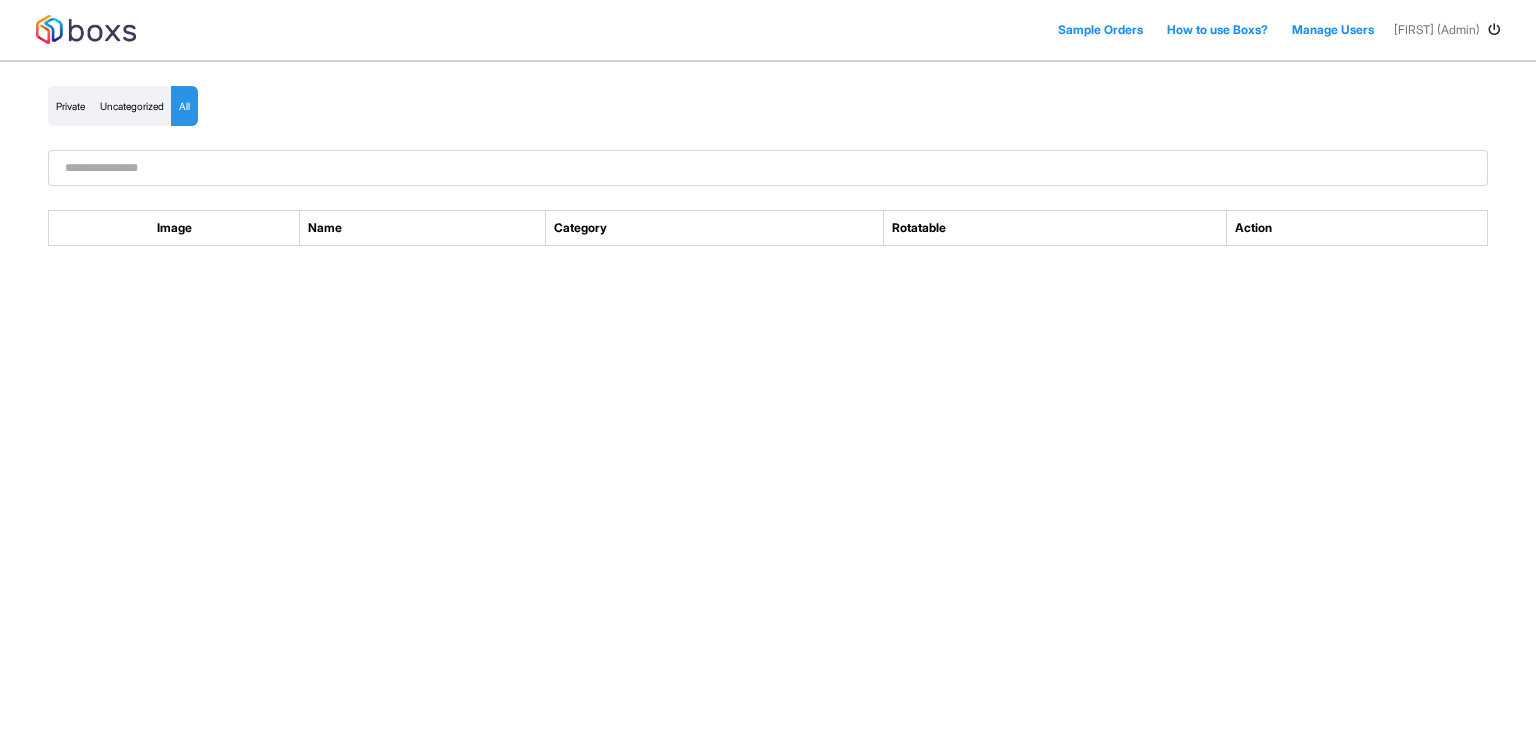 click at bounding box center [768, 168] 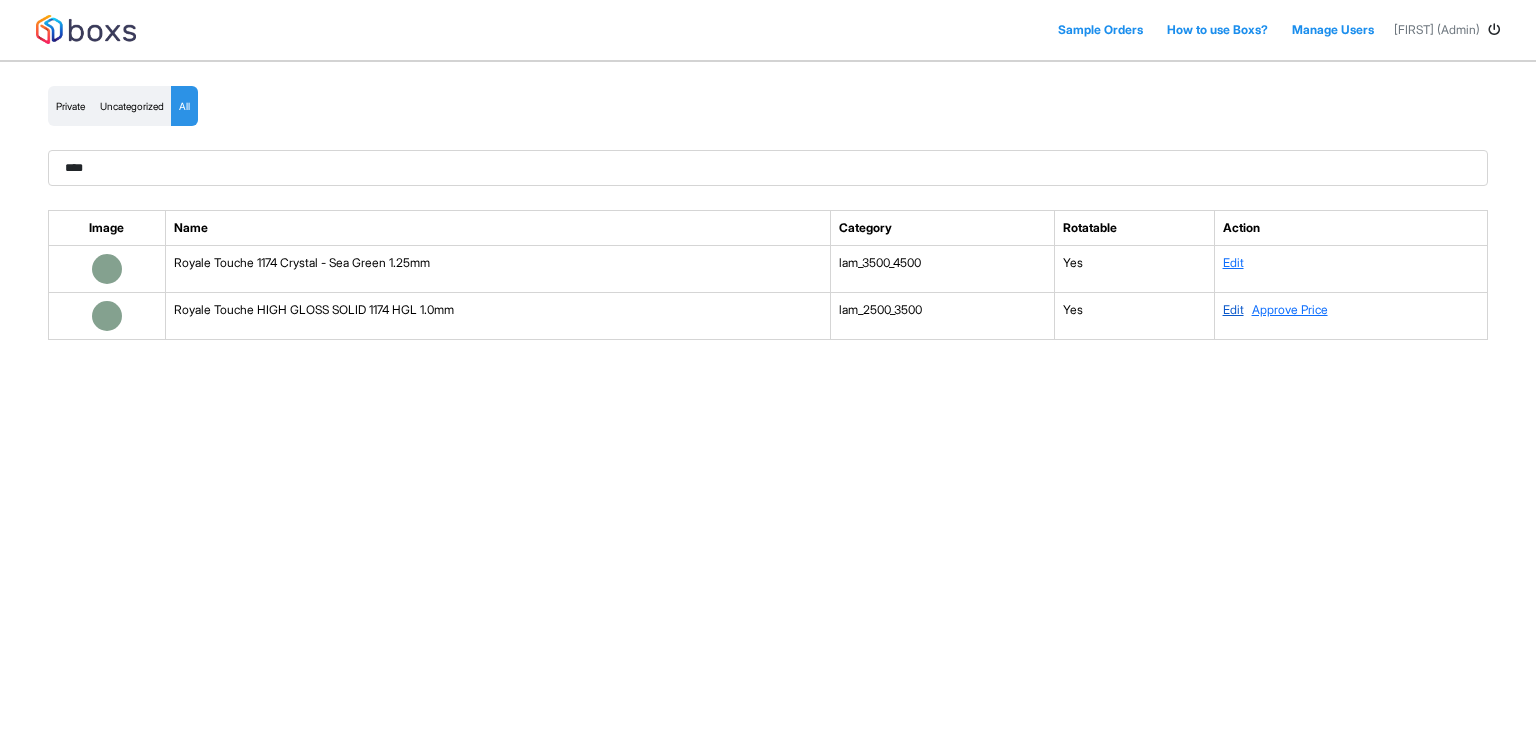 type on "****" 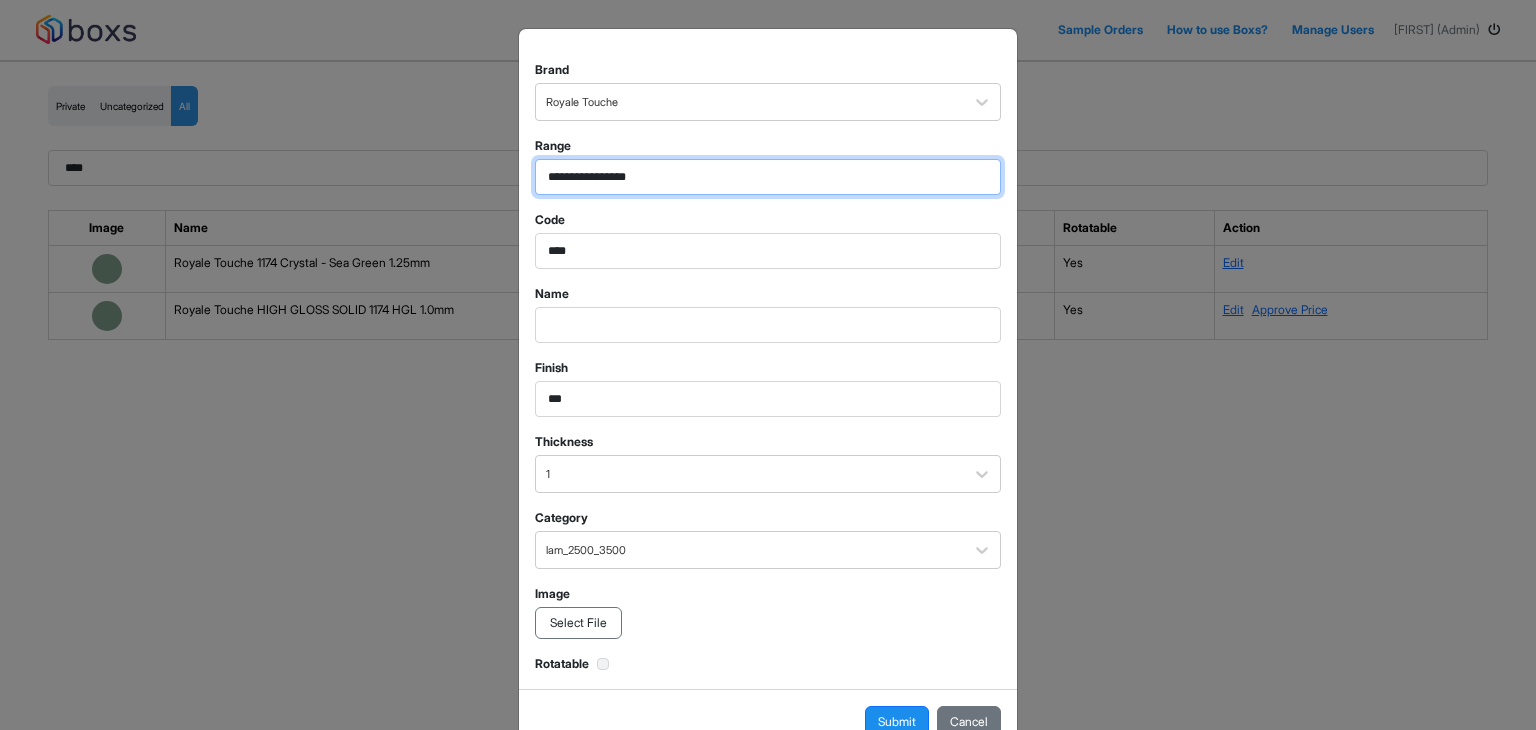 click on "**********" at bounding box center (768, 177) 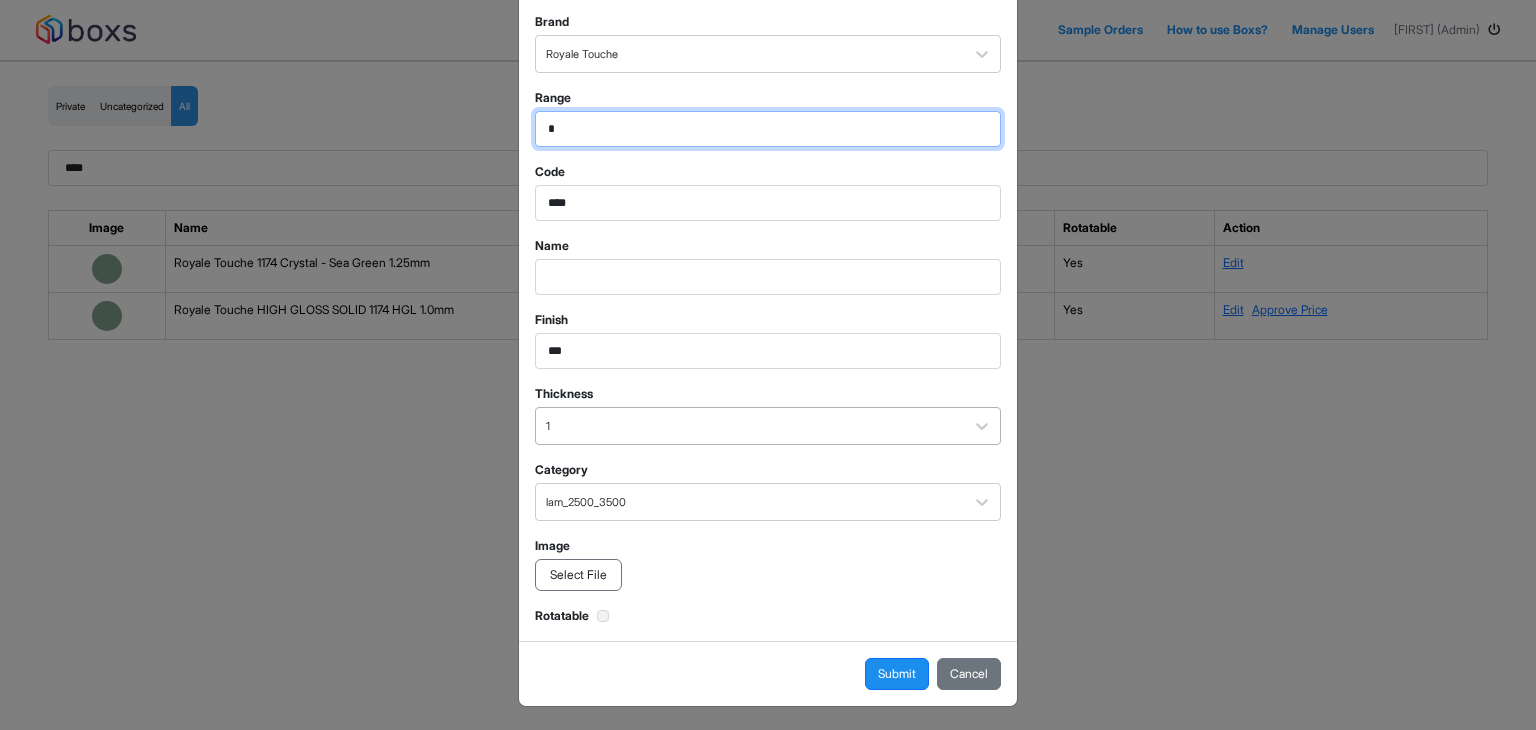 scroll, scrollTop: 50, scrollLeft: 0, axis: vertical 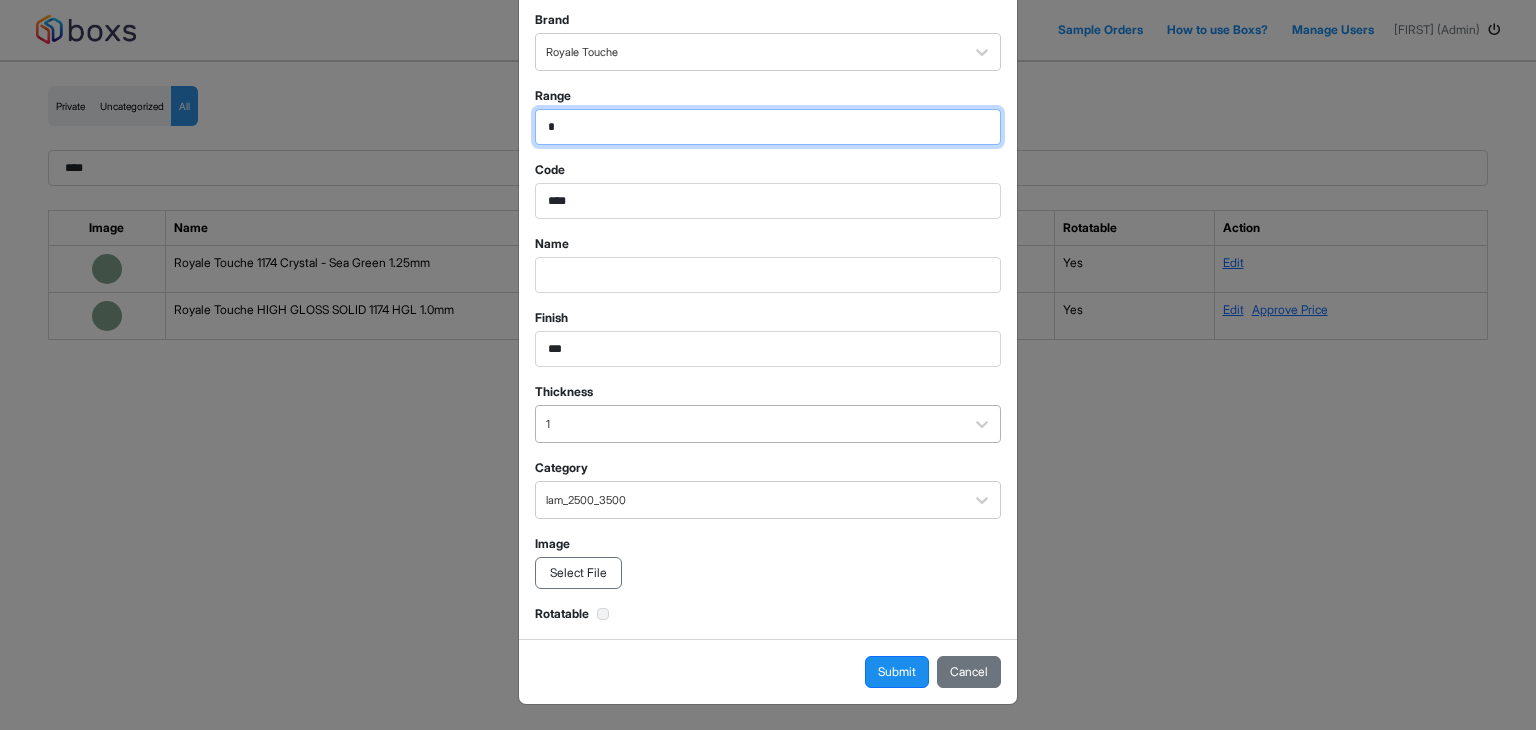 type on "*" 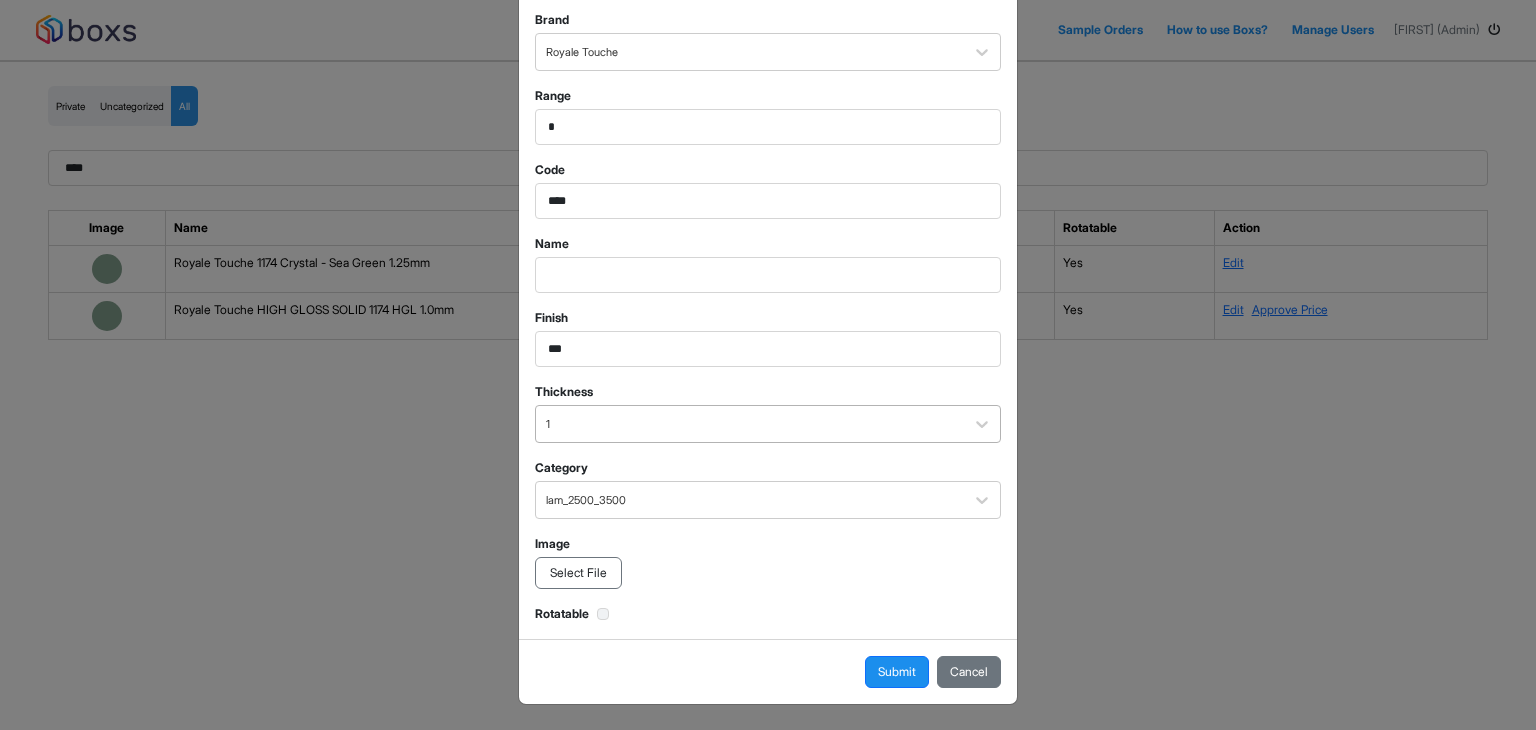 click at bounding box center [750, 52] 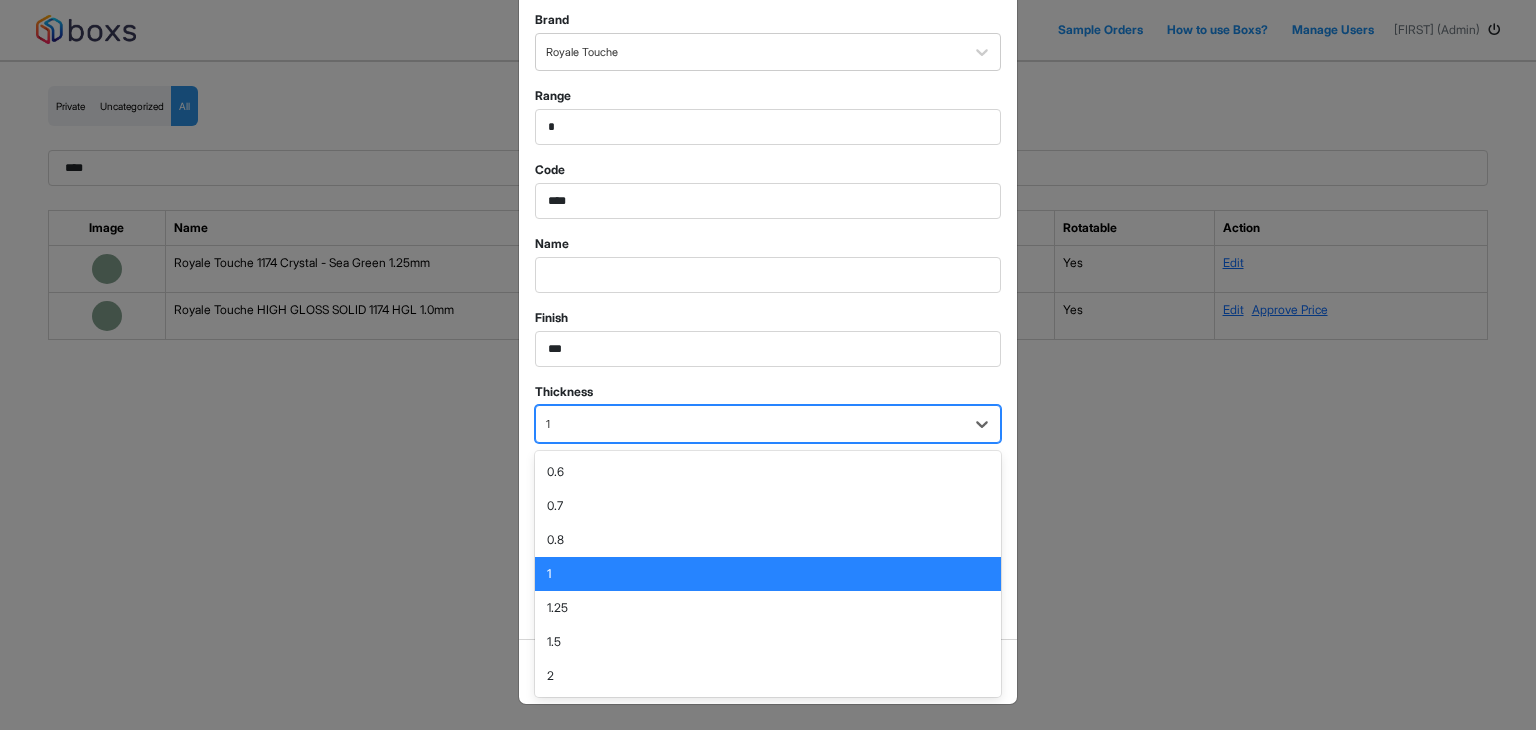 click at bounding box center (750, 424) 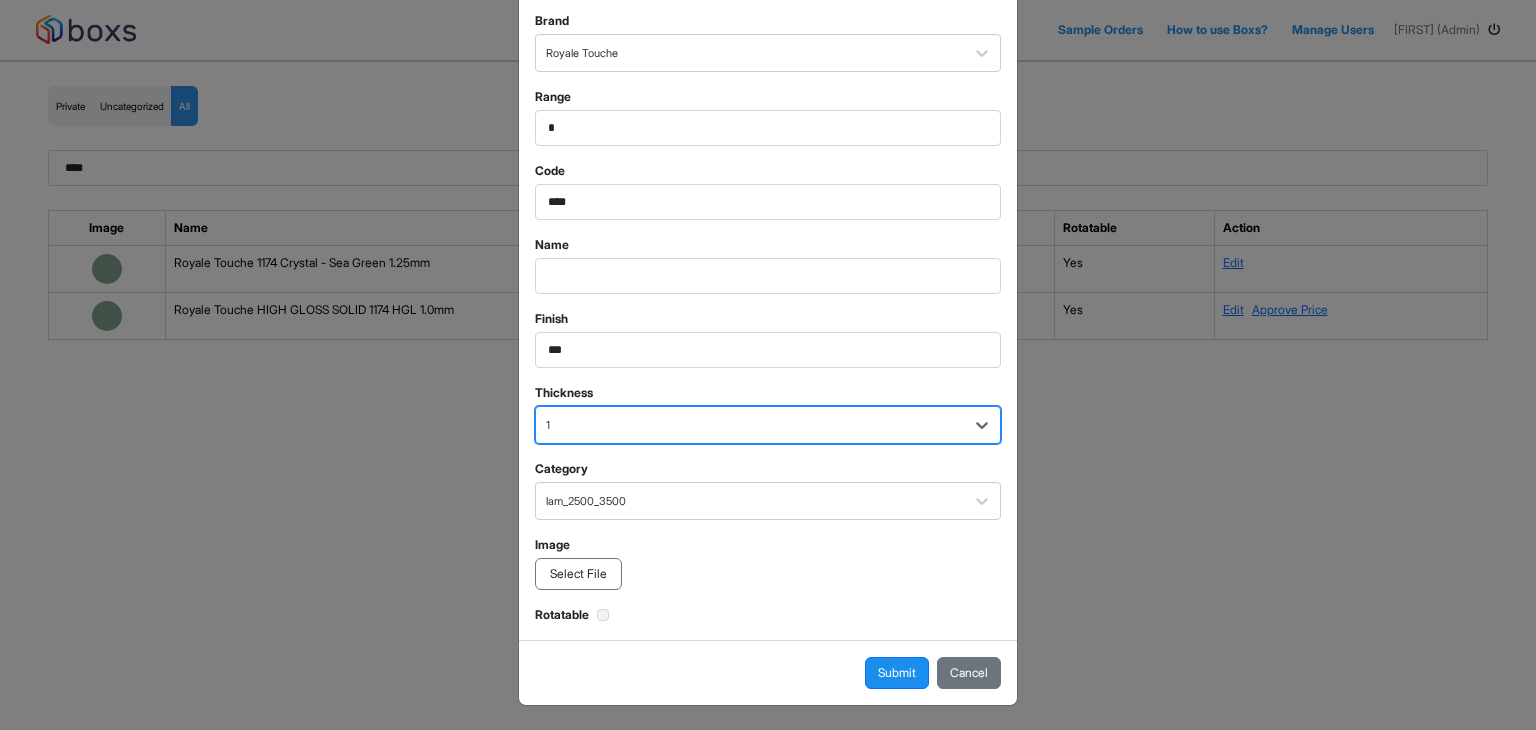 scroll, scrollTop: 50, scrollLeft: 0, axis: vertical 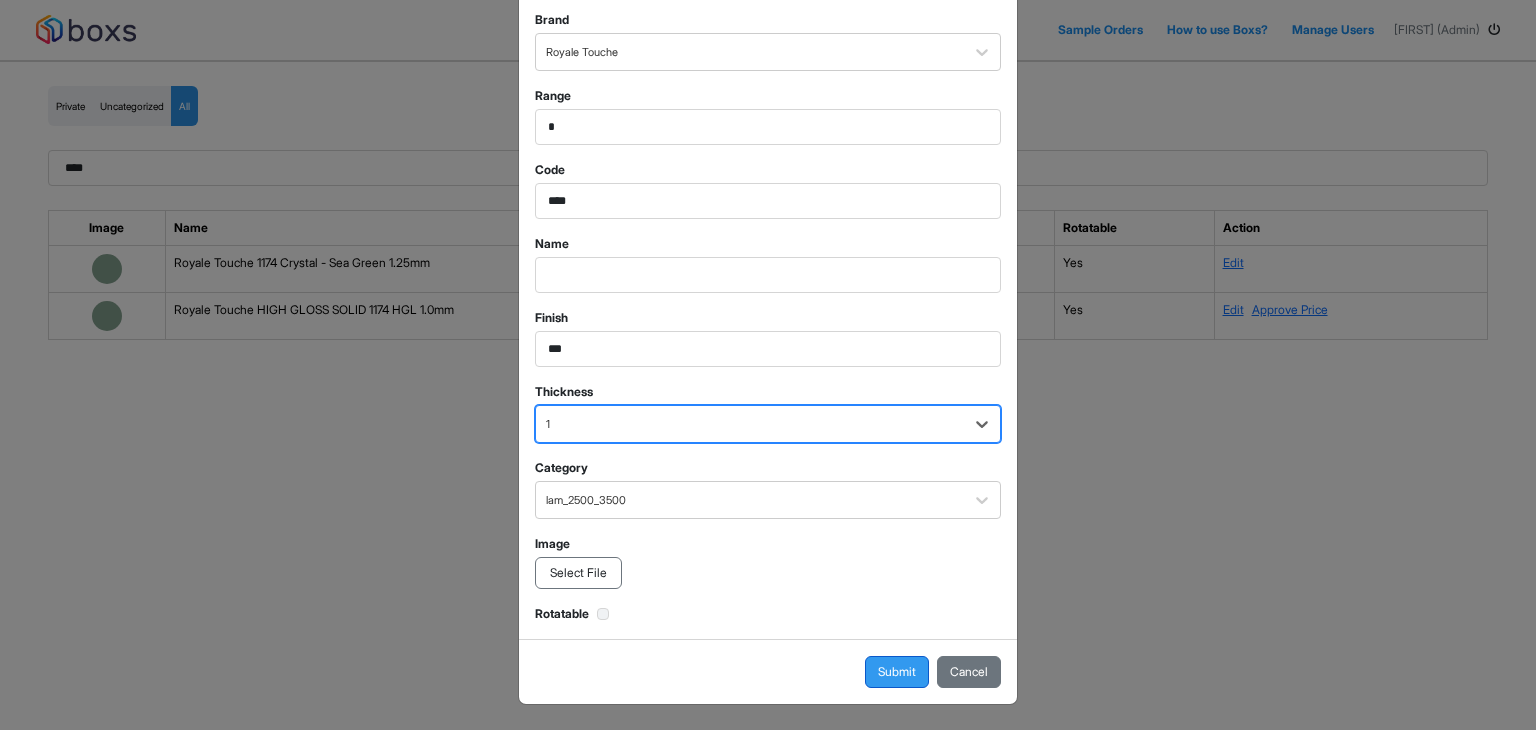 click on "Submit" at bounding box center [897, 672] 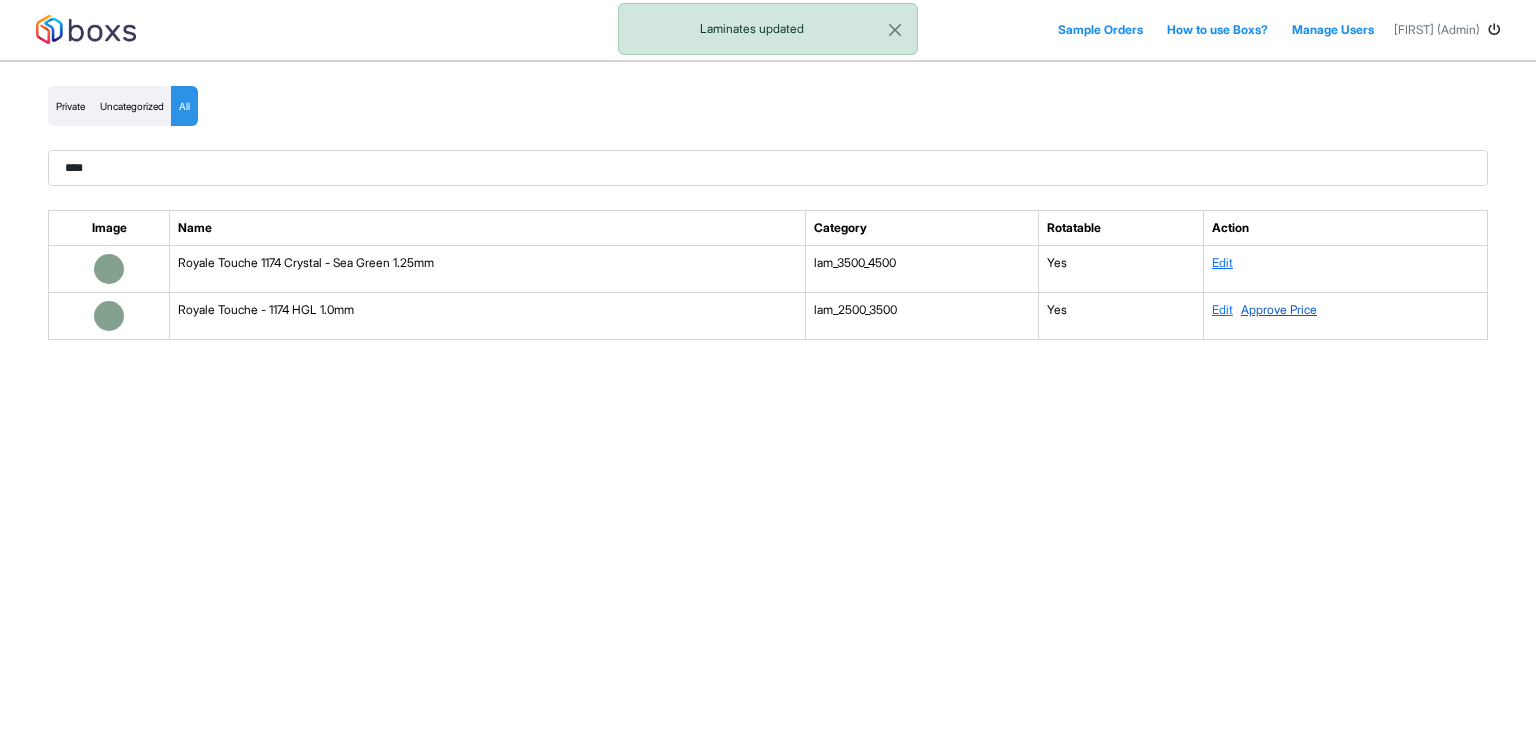 click on "Approve Price" at bounding box center (1279, 309) 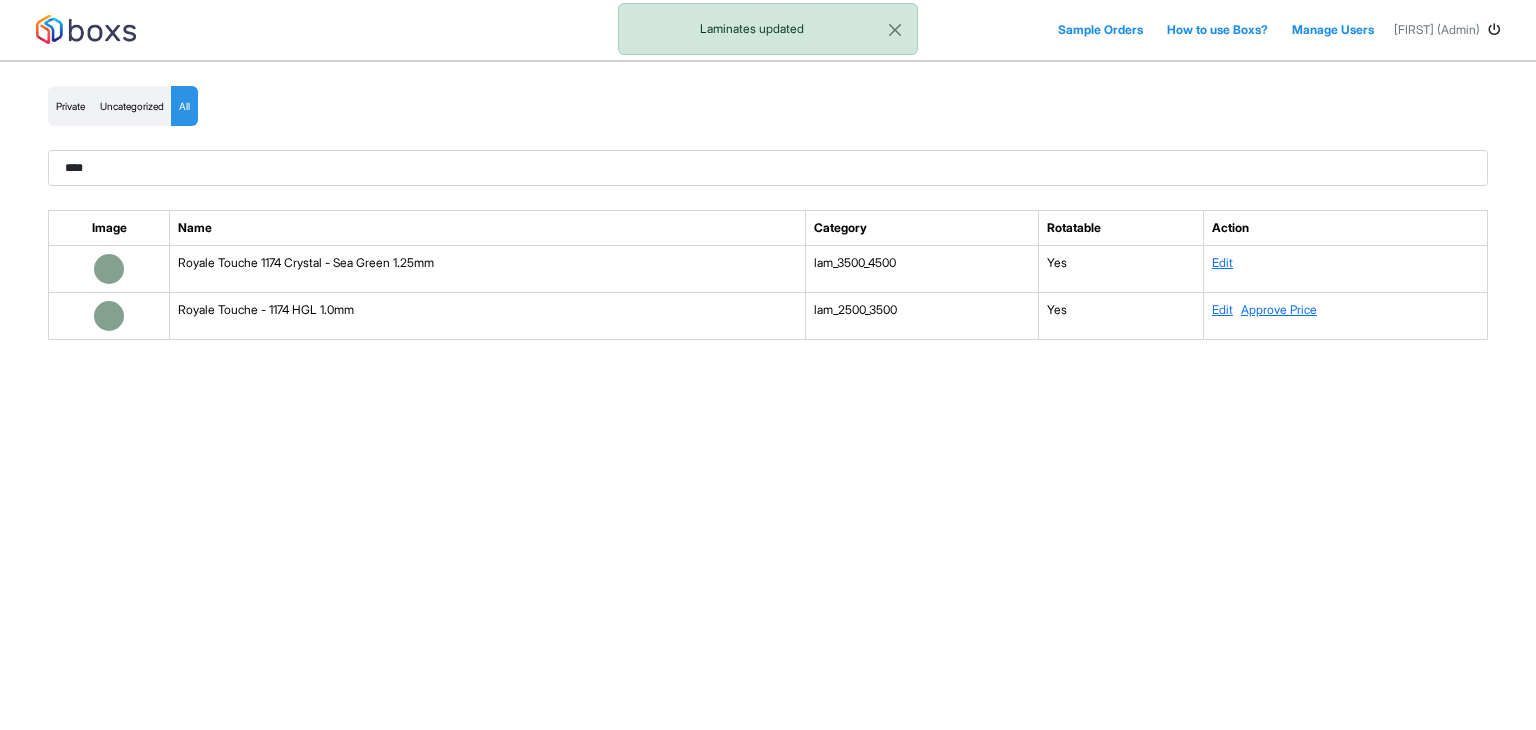 click on "Private Uncategorized All **** Image Name Category Rotatable Action Royale Touche 1174 Crystal - Sea Green 1.25mm lam_3500_4500 Yes Edit Royale Touche - 1174 HGL 1.0mm lam_2500_3500 Yes Edit Approve Price" at bounding box center [768, 221] 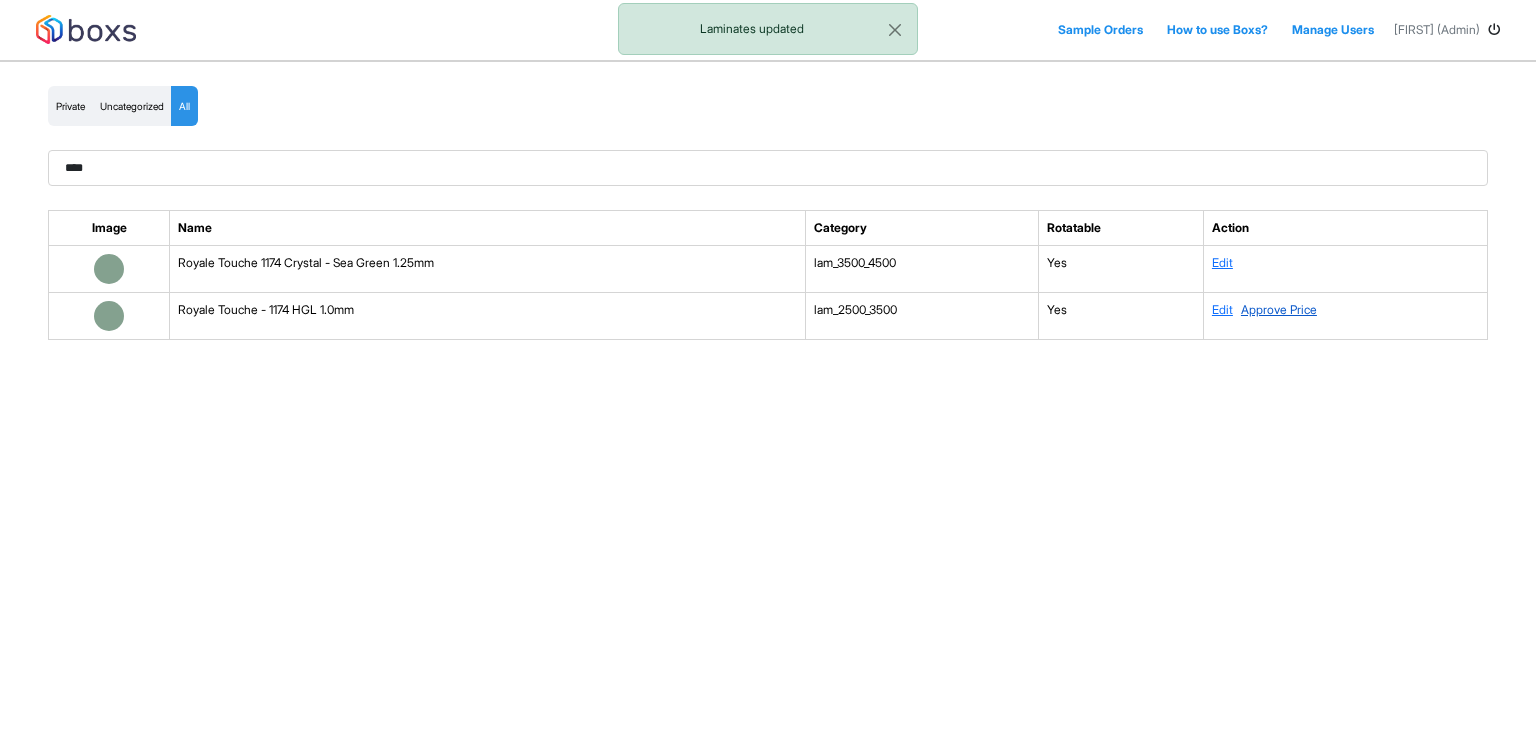 click on "Approve Price" at bounding box center (1279, 309) 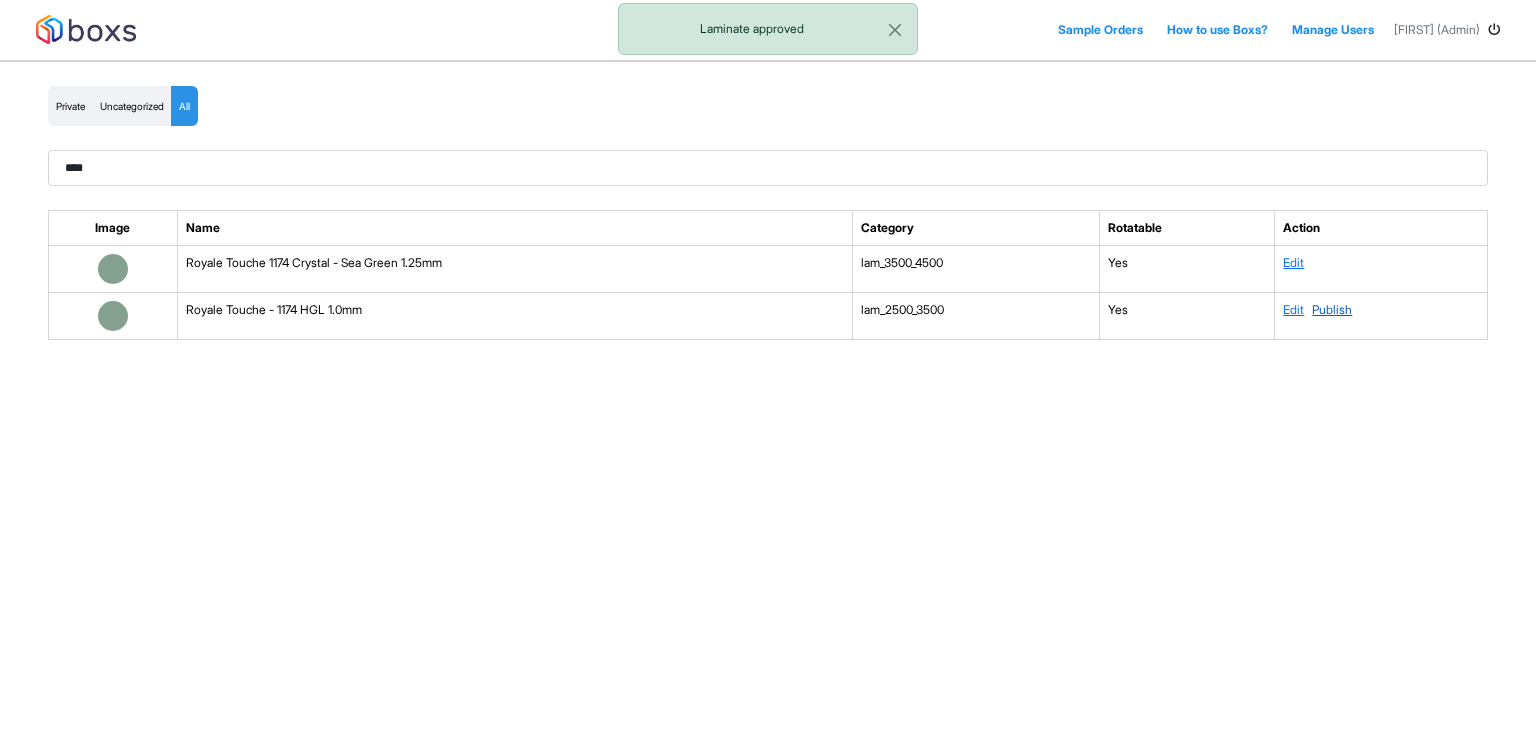 click on "Publish" at bounding box center (1332, 309) 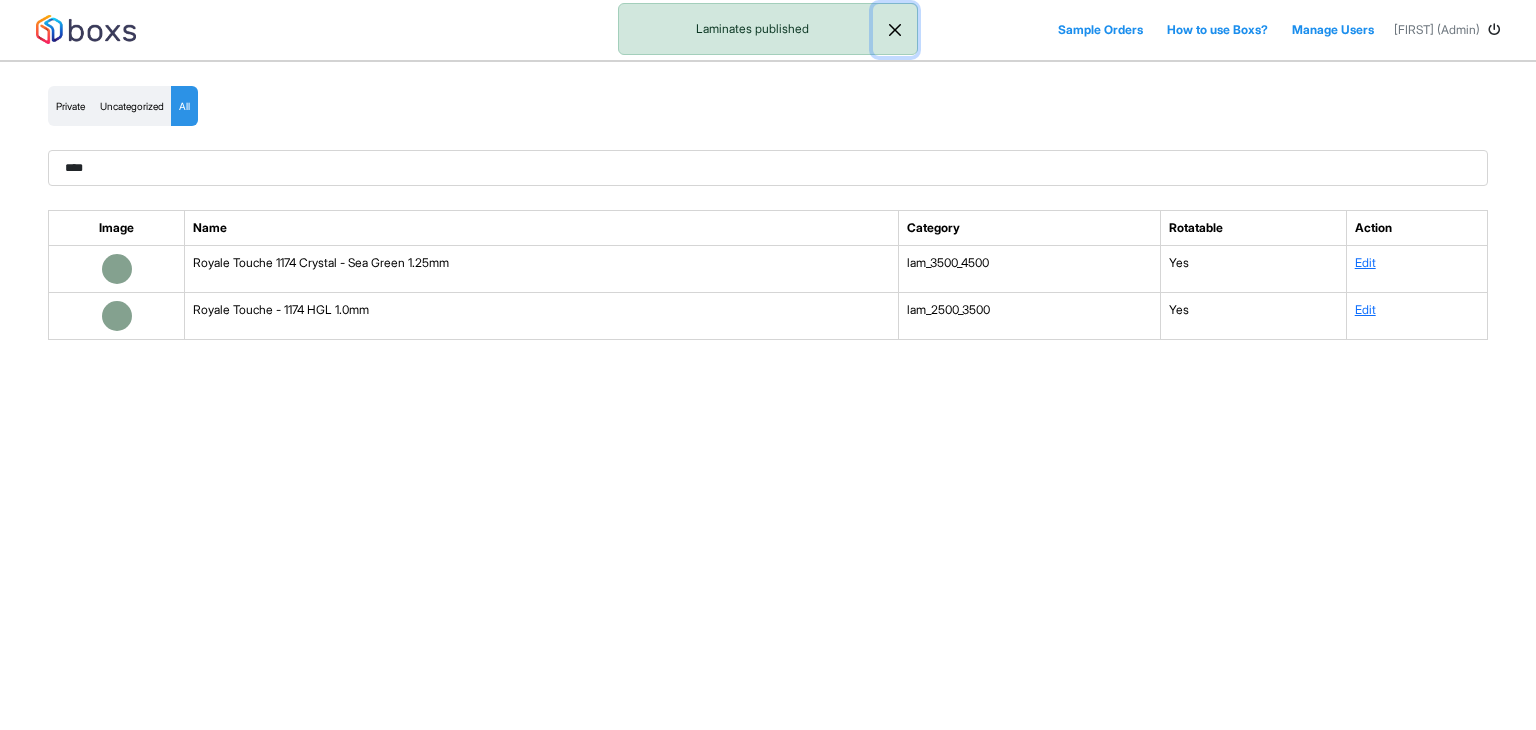 click at bounding box center (895, 30) 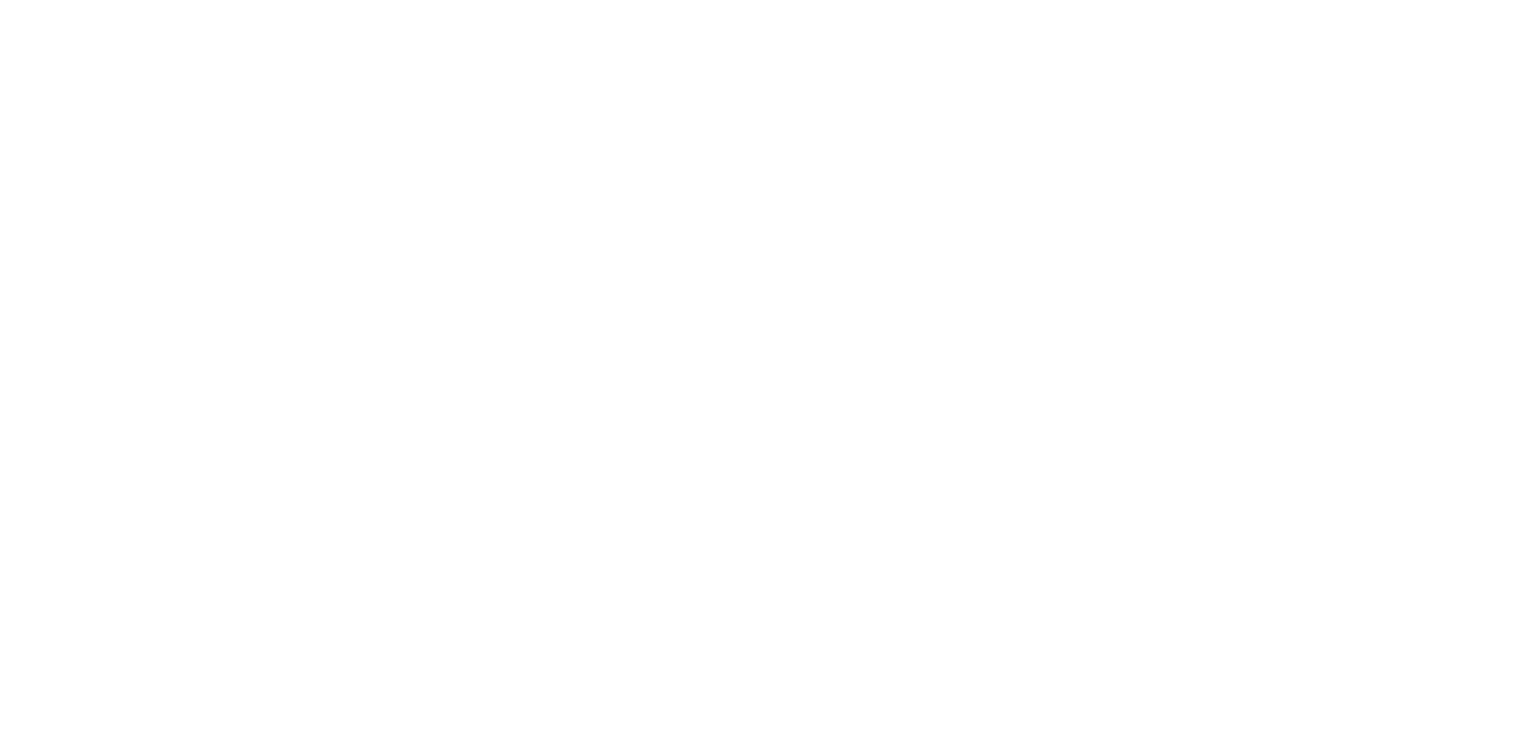 scroll, scrollTop: 0, scrollLeft: 0, axis: both 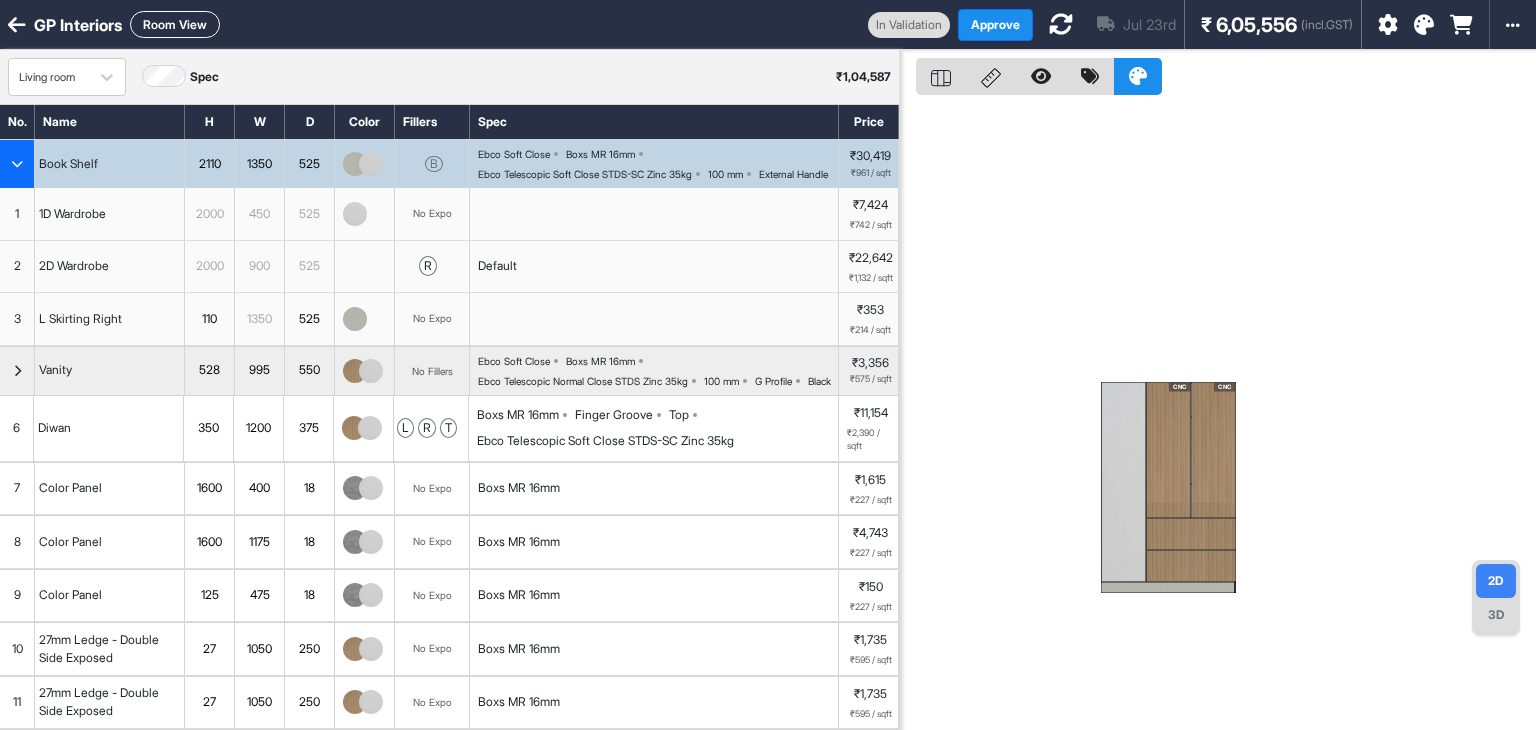 click at bounding box center [1424, 25] 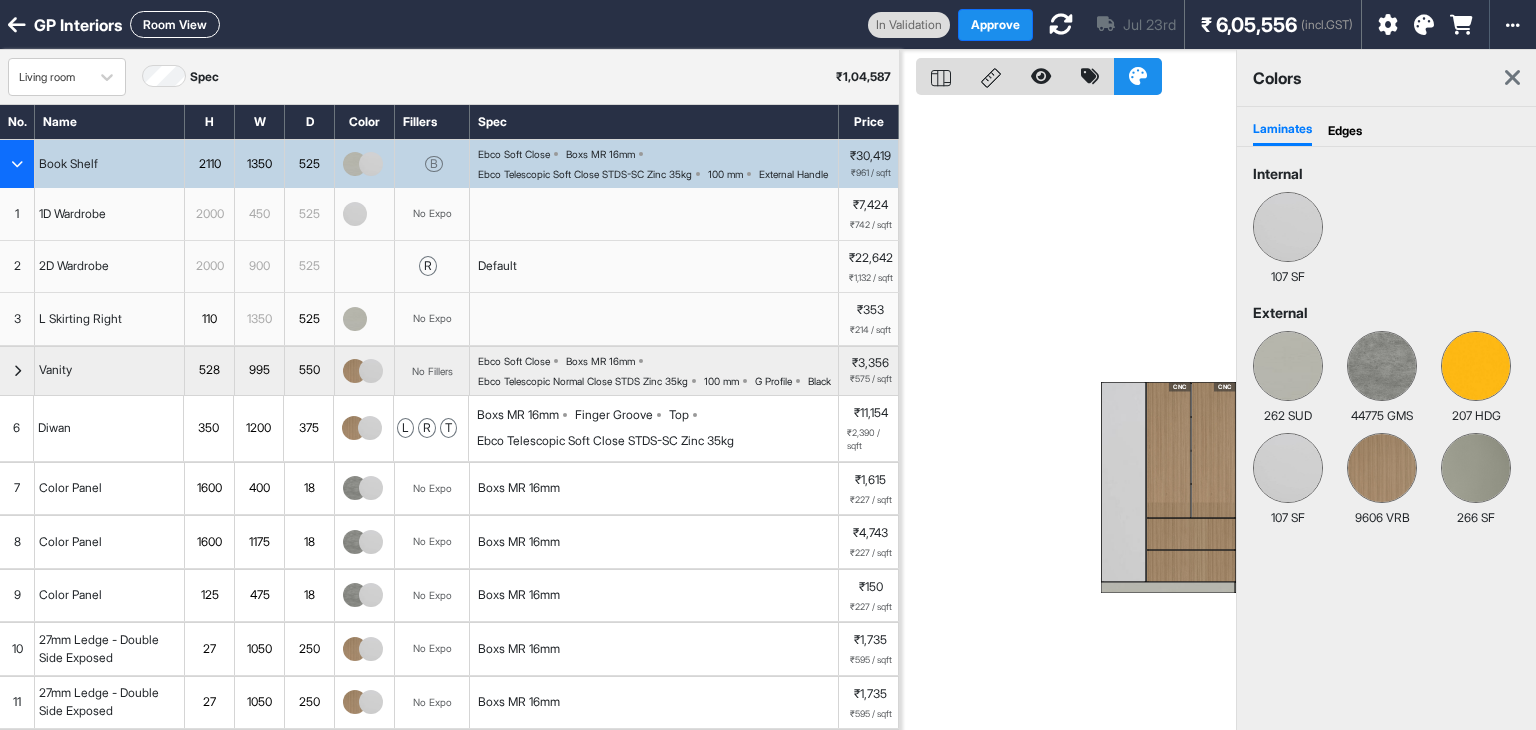 click at bounding box center (1512, 78) 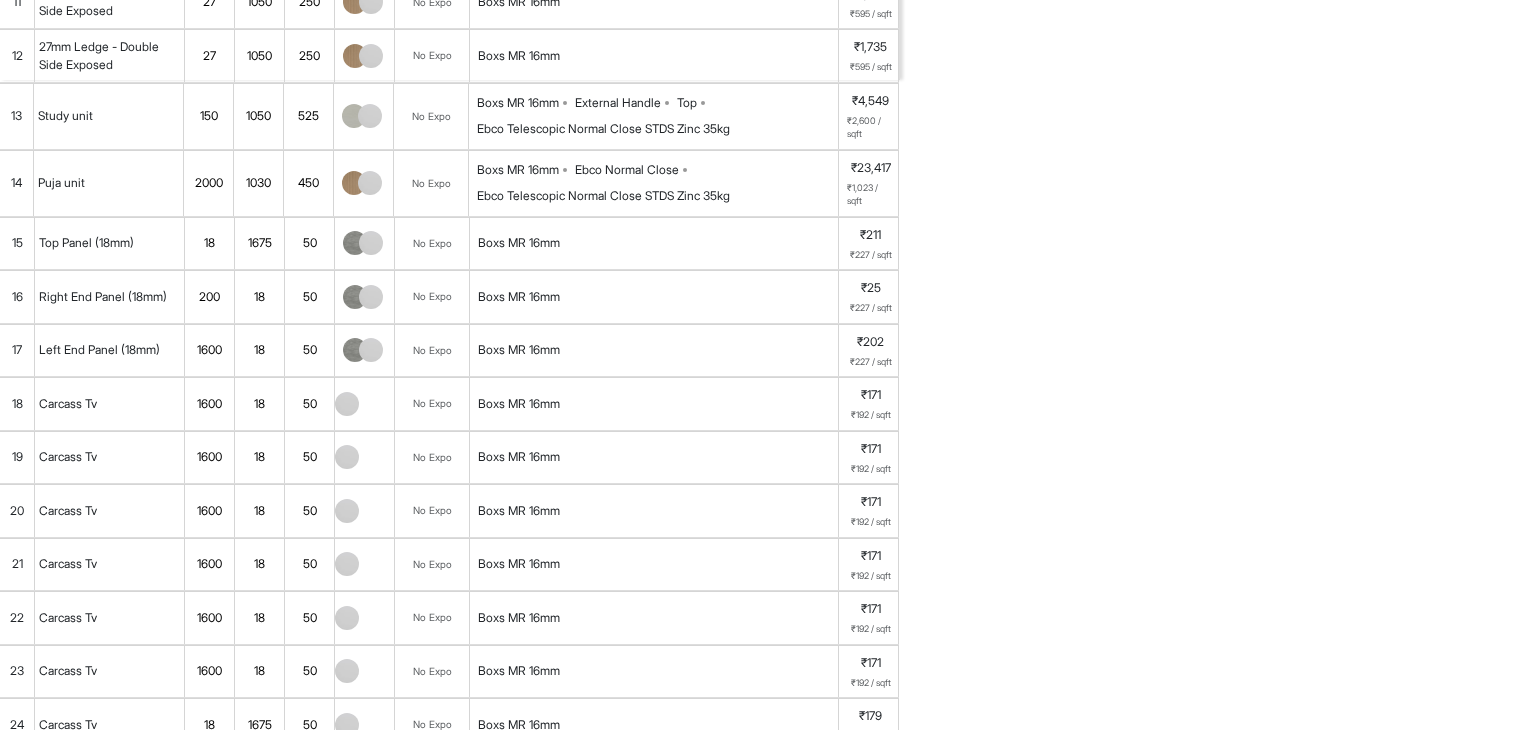 scroll, scrollTop: 0, scrollLeft: 0, axis: both 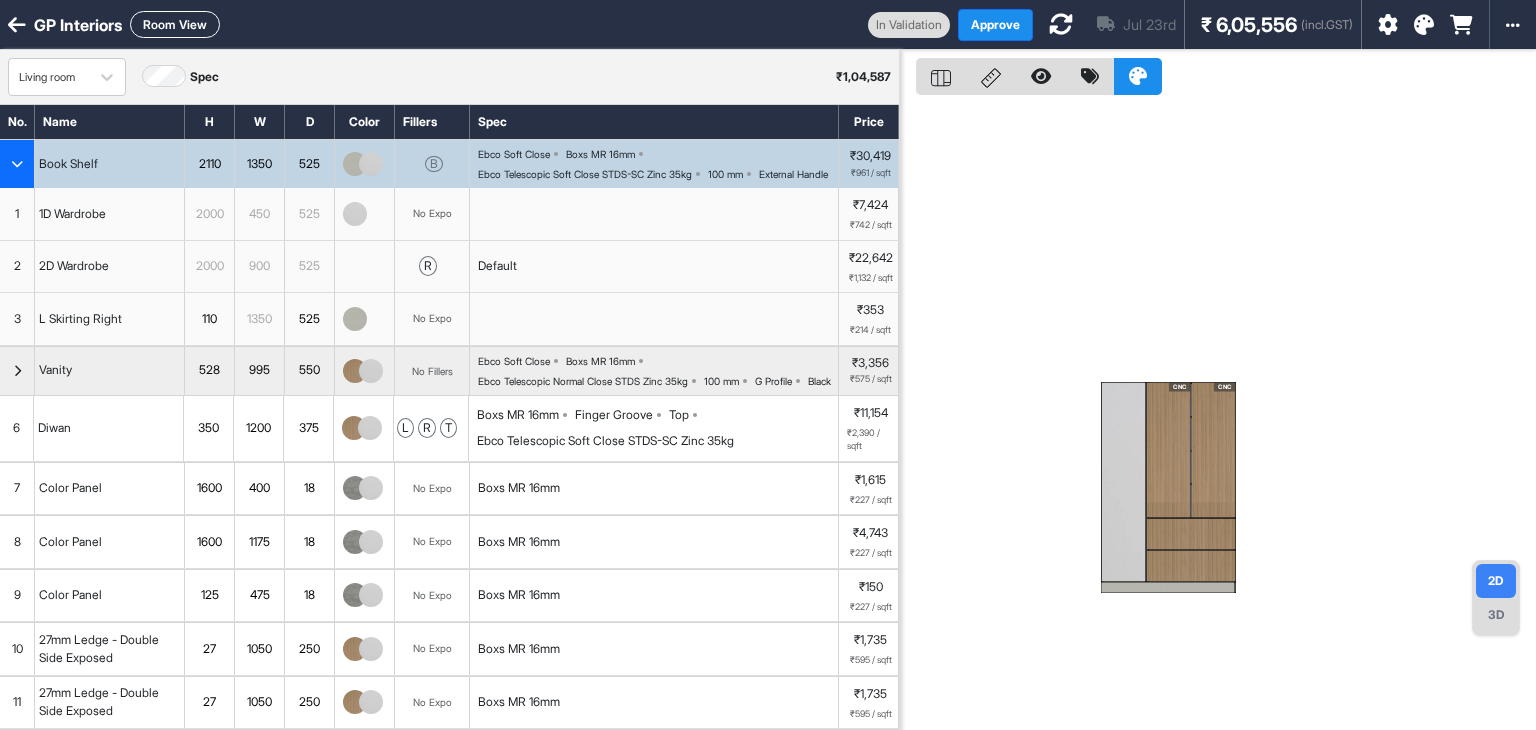 click on "Room View" at bounding box center [175, 24] 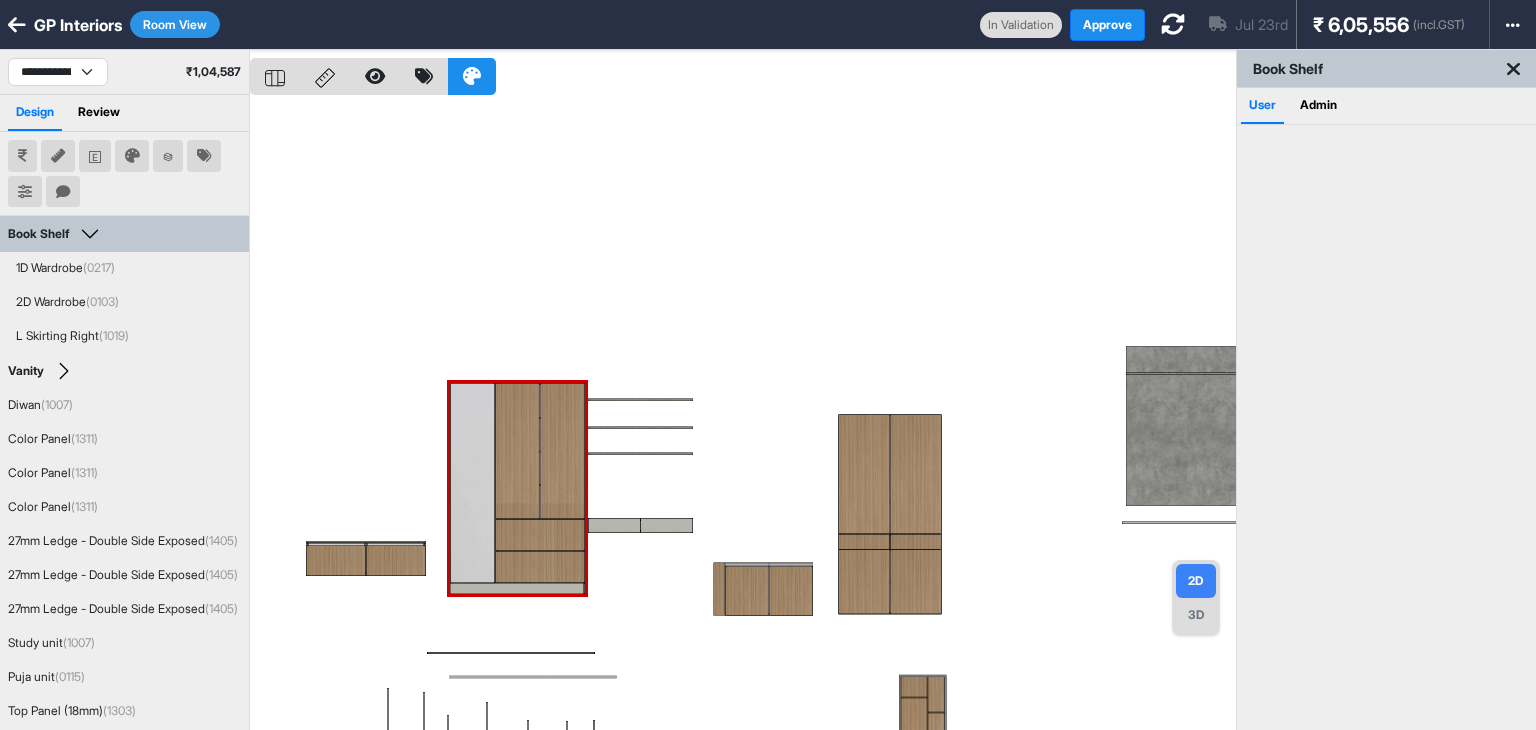 click at bounding box center [743, 415] 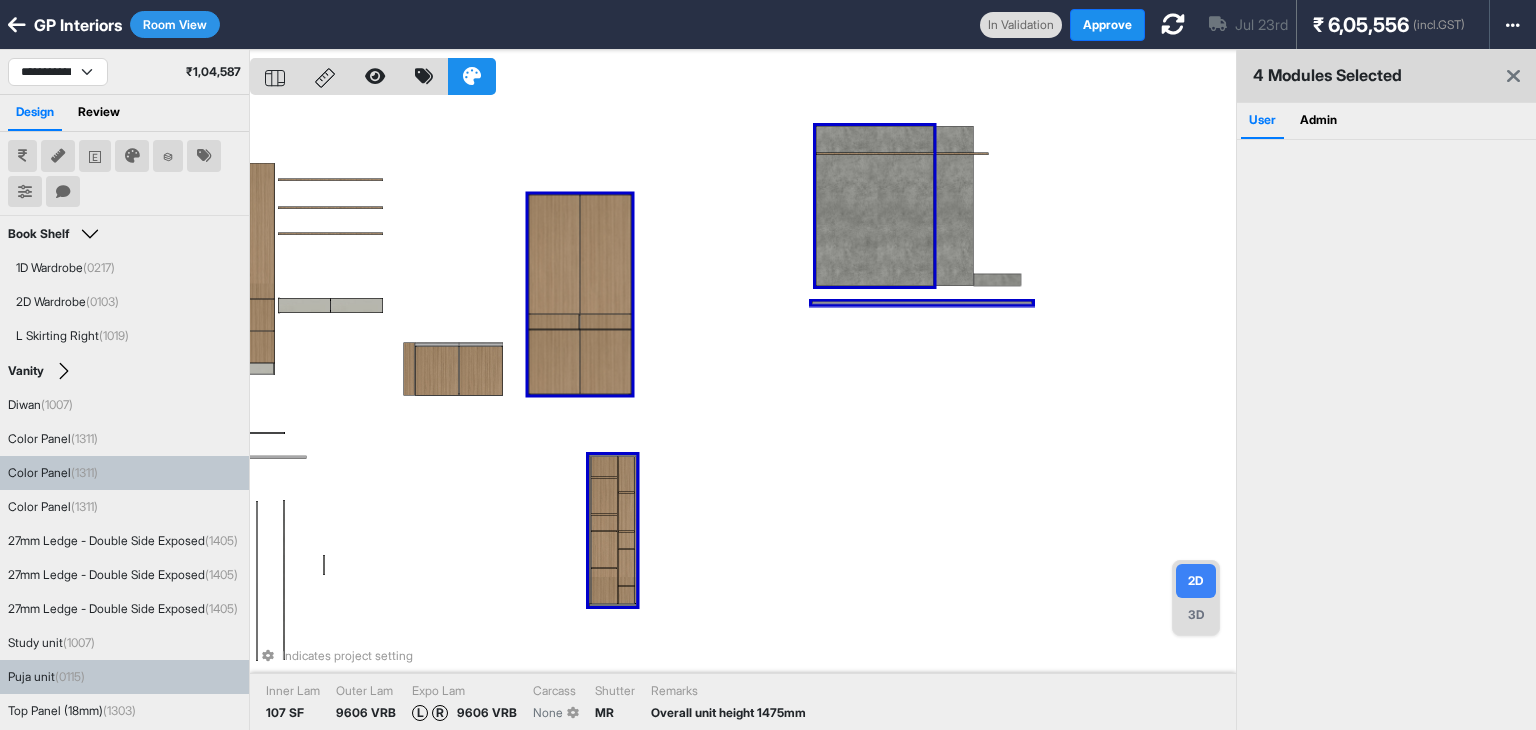click at bounding box center (627, 512) 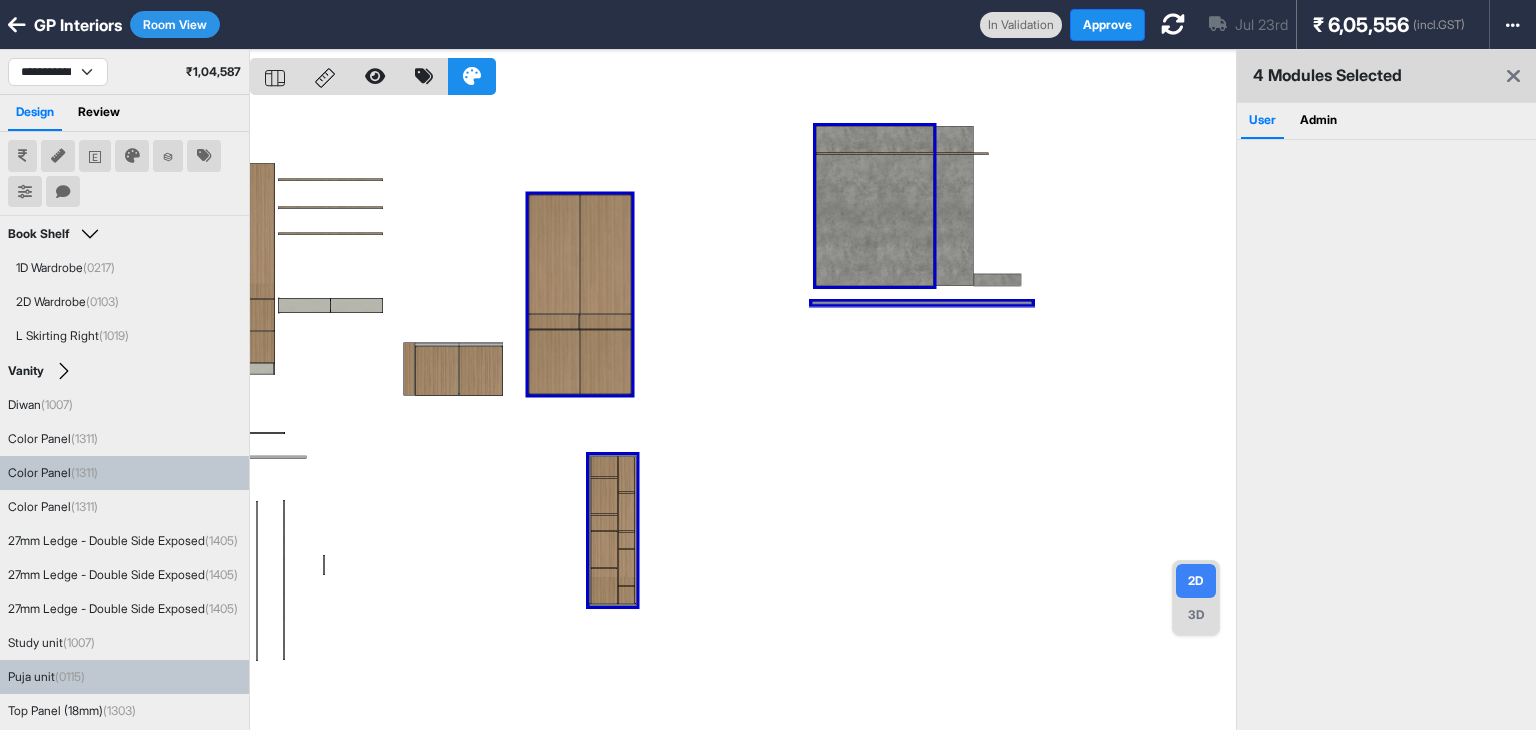click at bounding box center (743, 415) 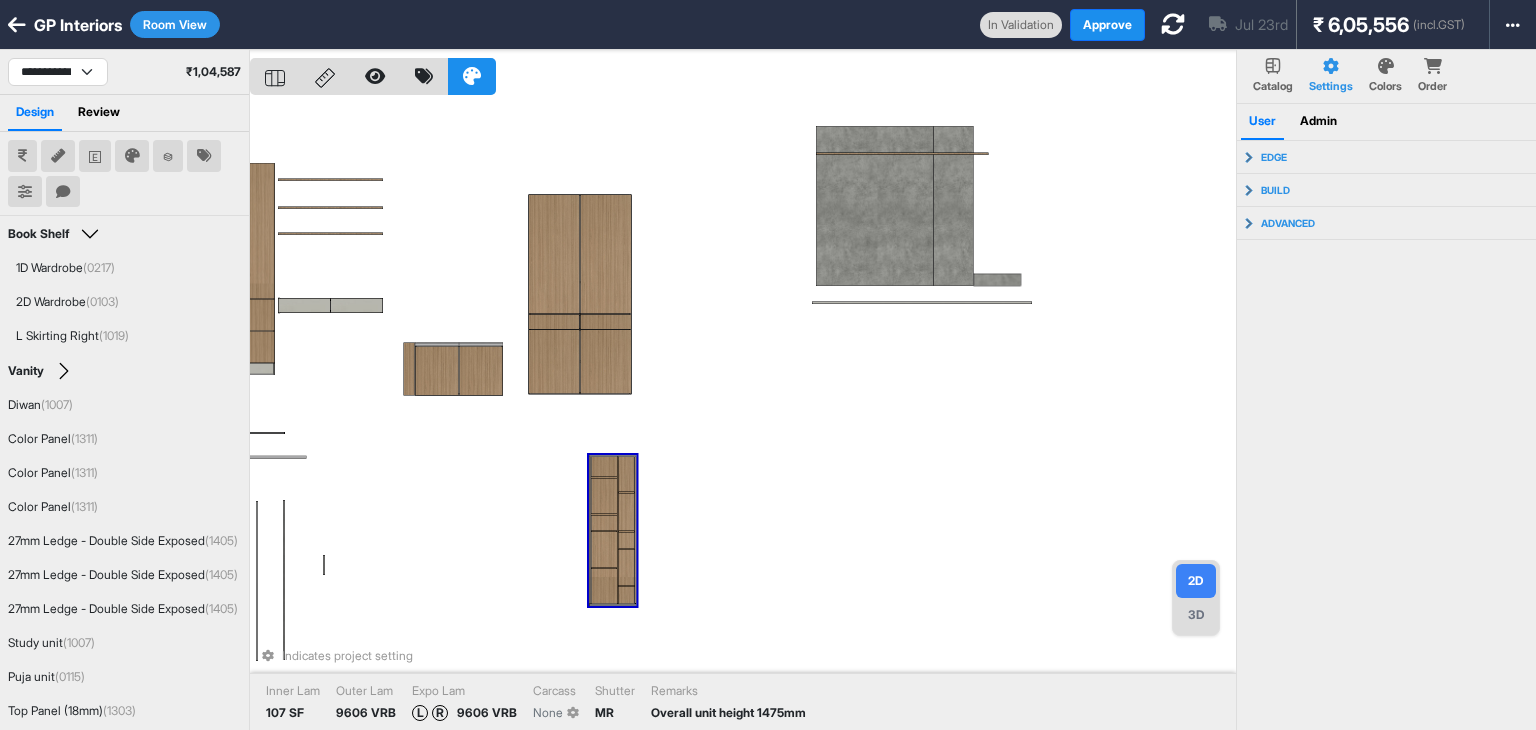 click at bounding box center (604, 496) 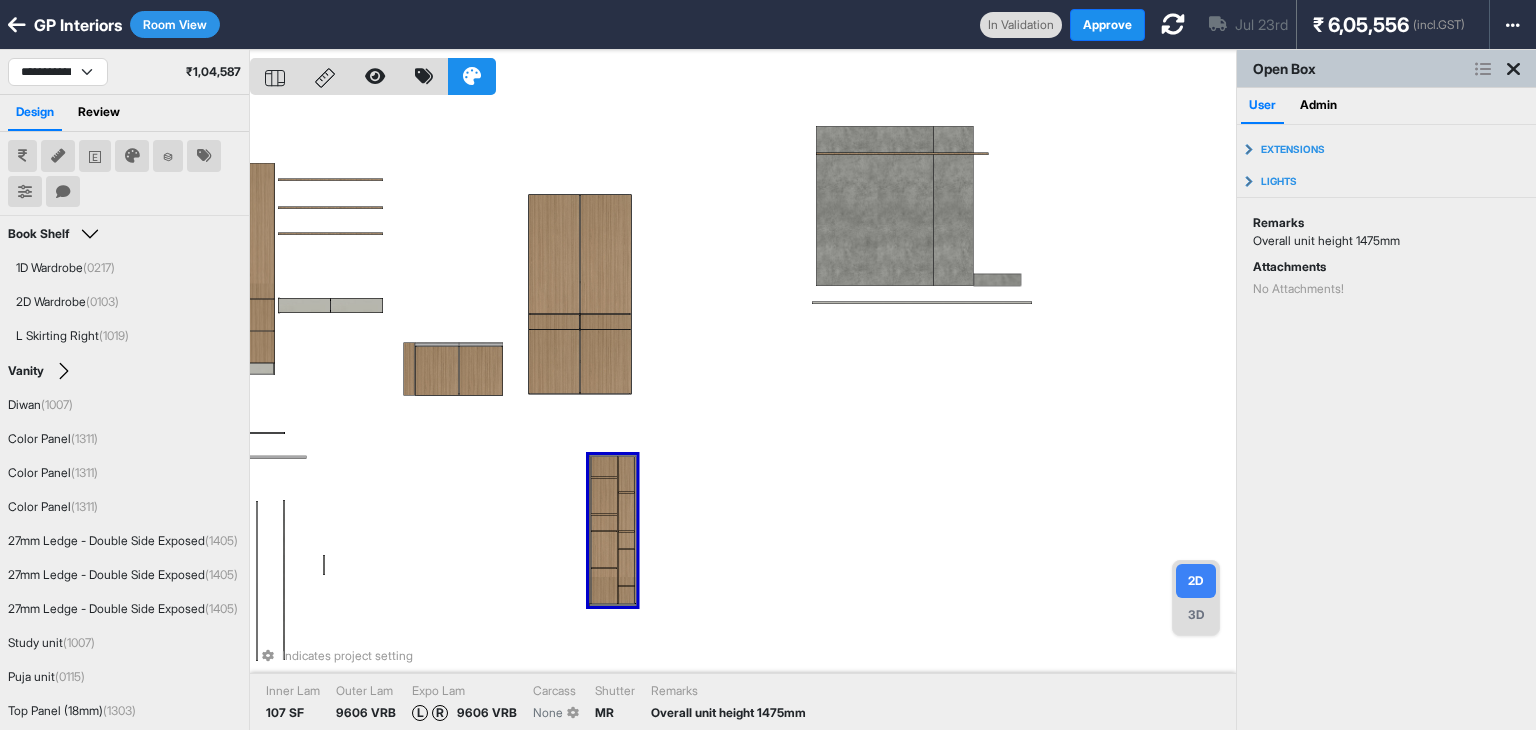 click at bounding box center (627, 474) 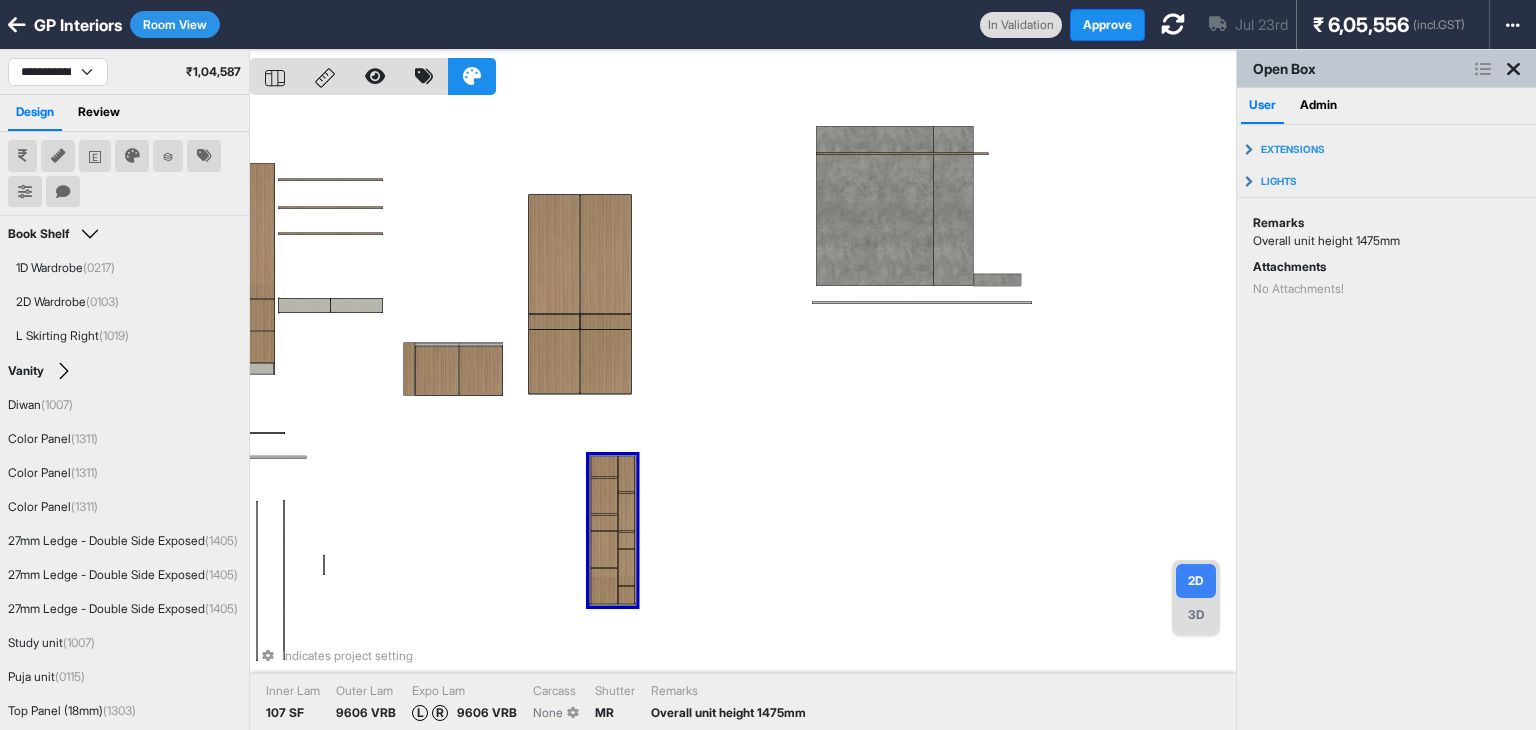 click on "Indicates project setting Inner Lam 107 SF Outer Lam 9606 VRB Expo Lam L R 9606 VRB Carcass None Shutter MR Remarks Overall unit height 1475mm" at bounding box center (743, 415) 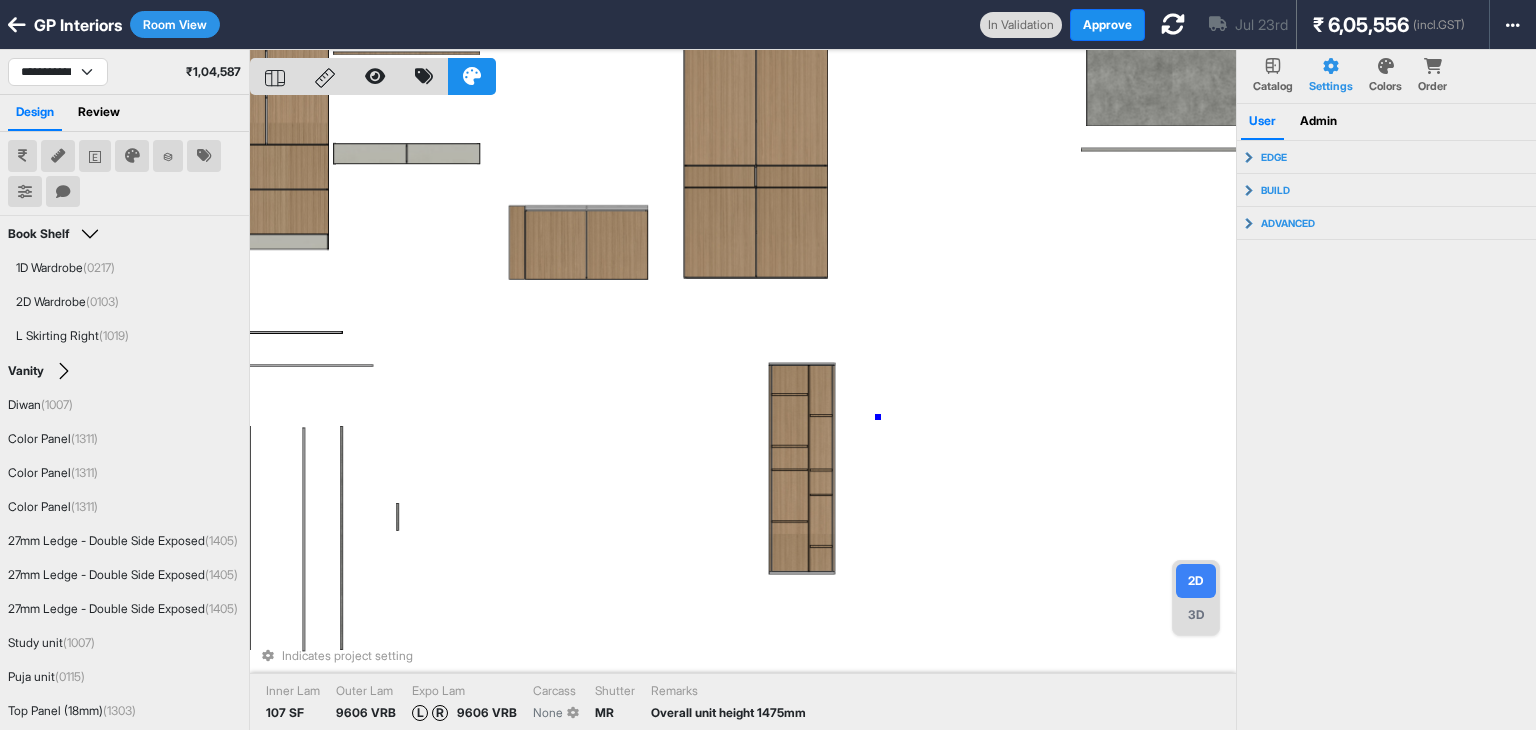 click on "Indicates project setting Inner Lam 107 SF Outer Lam 9606 VRB Expo Lam L R 9606 VRB Carcass None Shutter MR Remarks Overall unit height 1475mm" at bounding box center (743, 415) 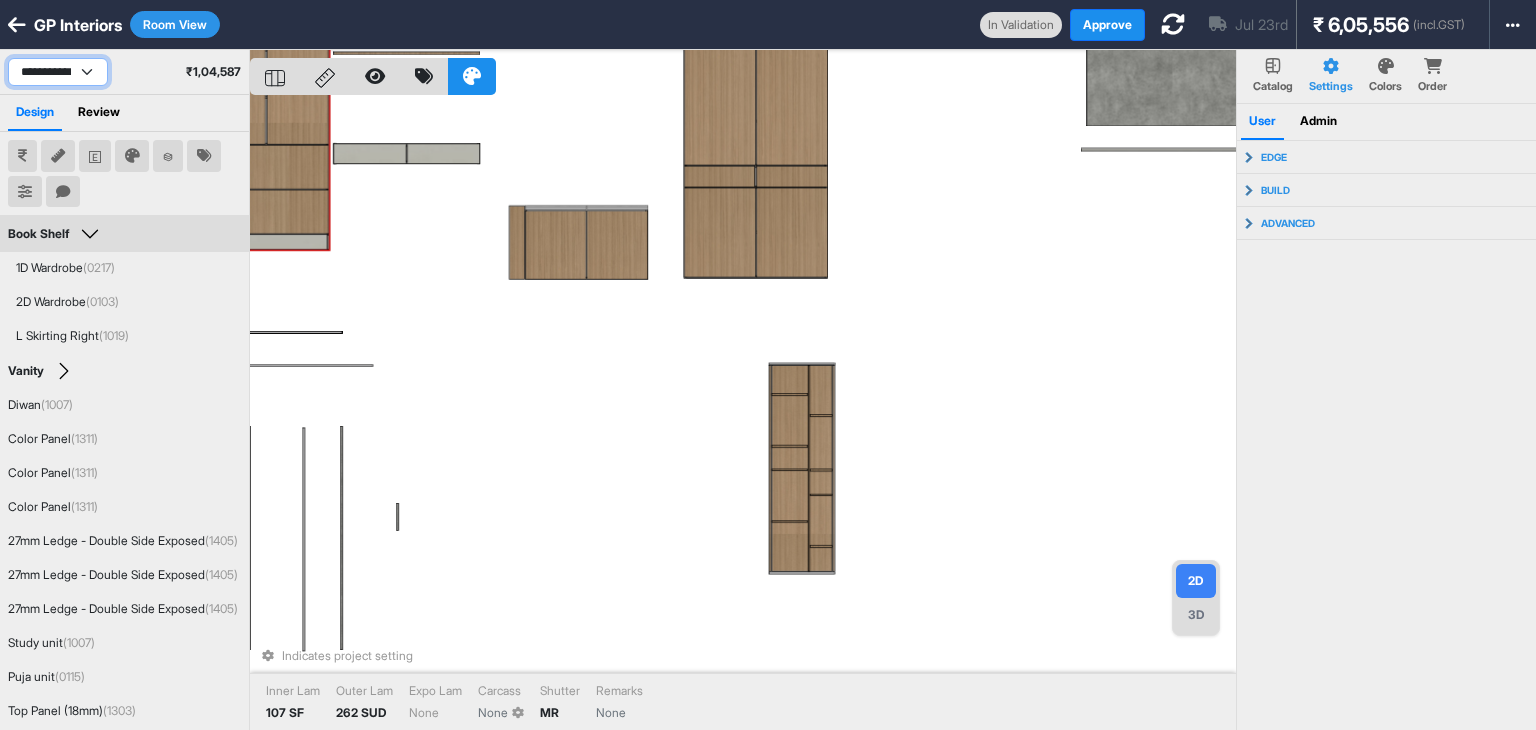 click on "**********" at bounding box center [58, 72] 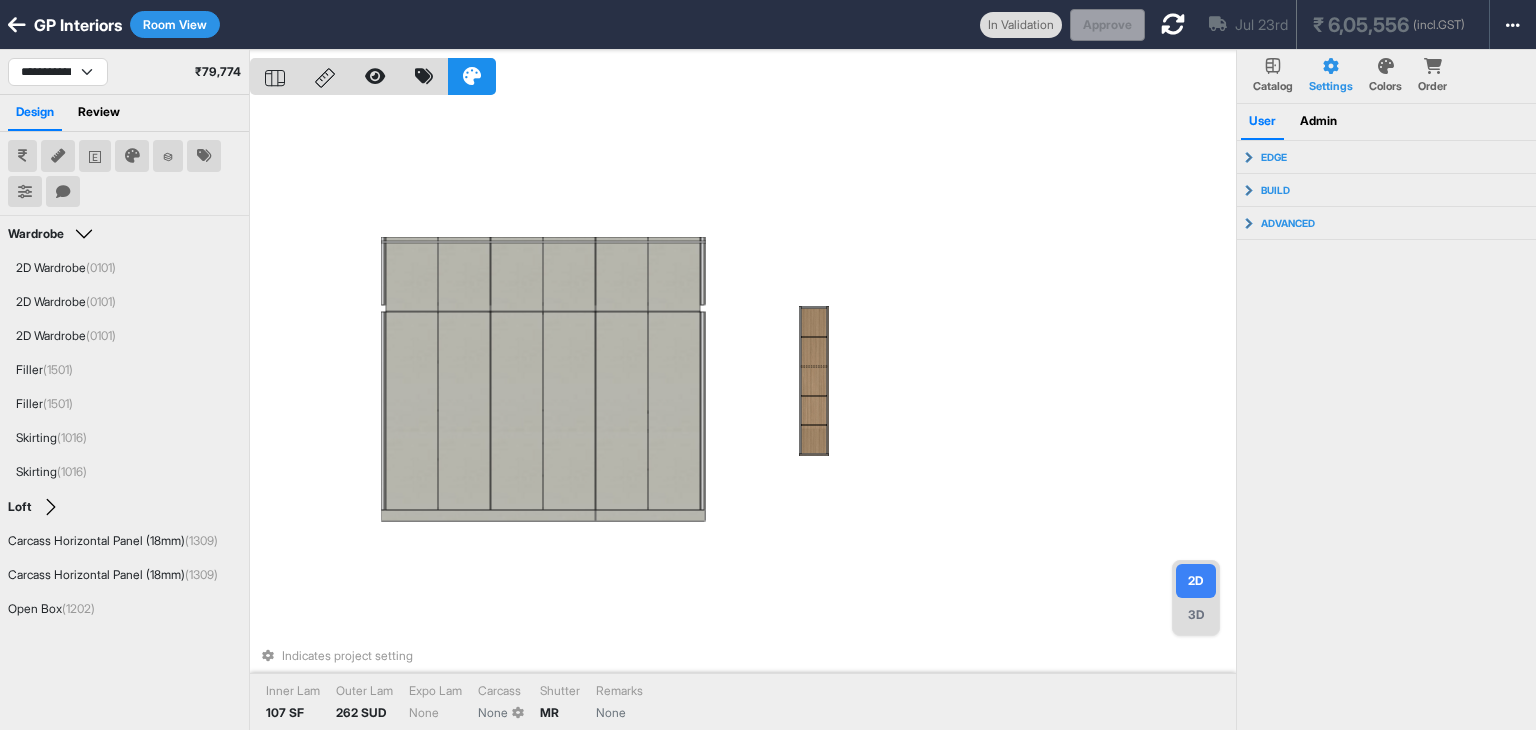 click on "Indicates project setting Inner Lam 107 SF Outer Lam 262 SUD Expo Lam None Carcass None Shutter MR Remarks None" at bounding box center (743, 415) 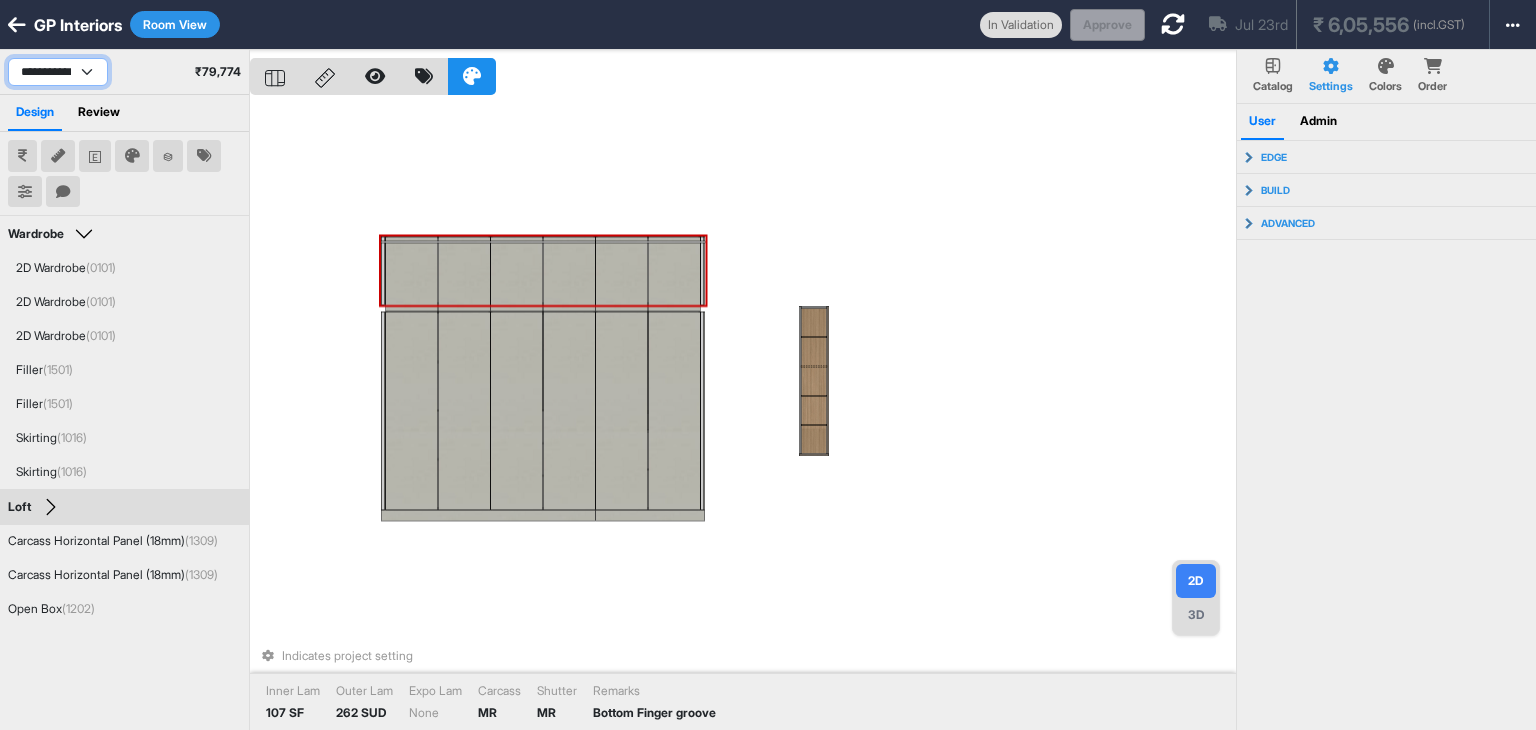 click on "**********" at bounding box center [58, 72] 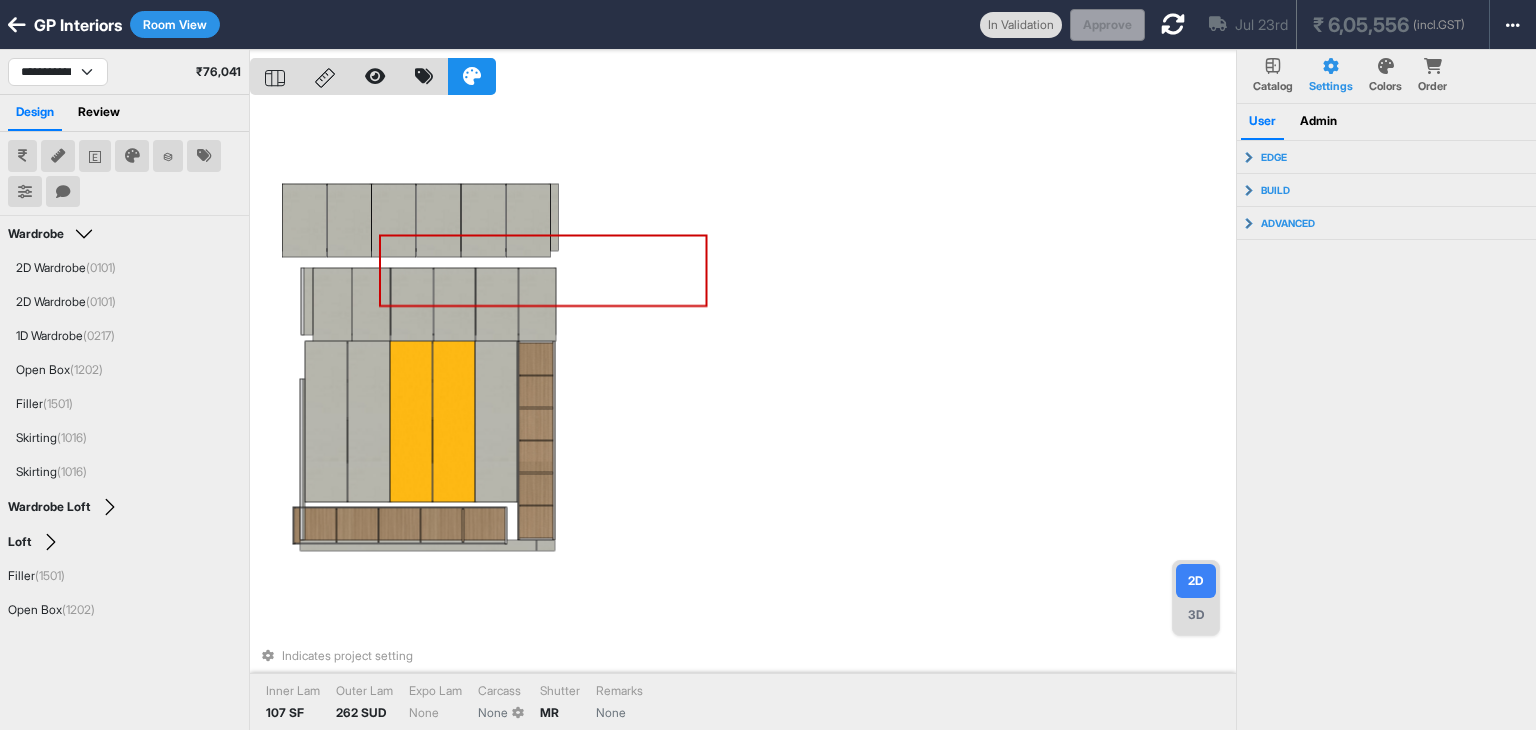 click on "Indicates project setting Inner Lam 107 SF Outer Lam 262 SUD Expo Lam None Carcass None Shutter MR Remarks None" at bounding box center (743, 415) 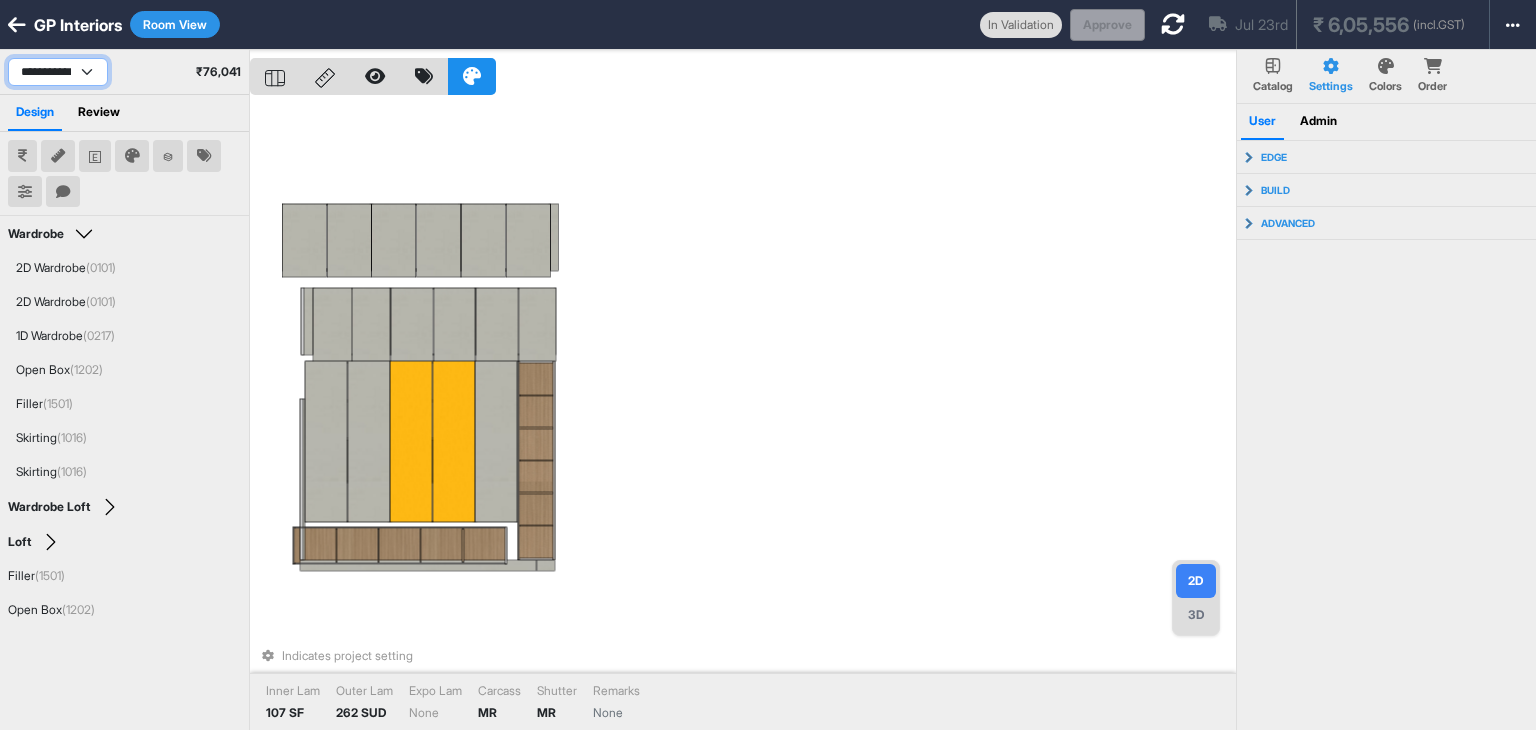 click on "**********" at bounding box center [58, 72] 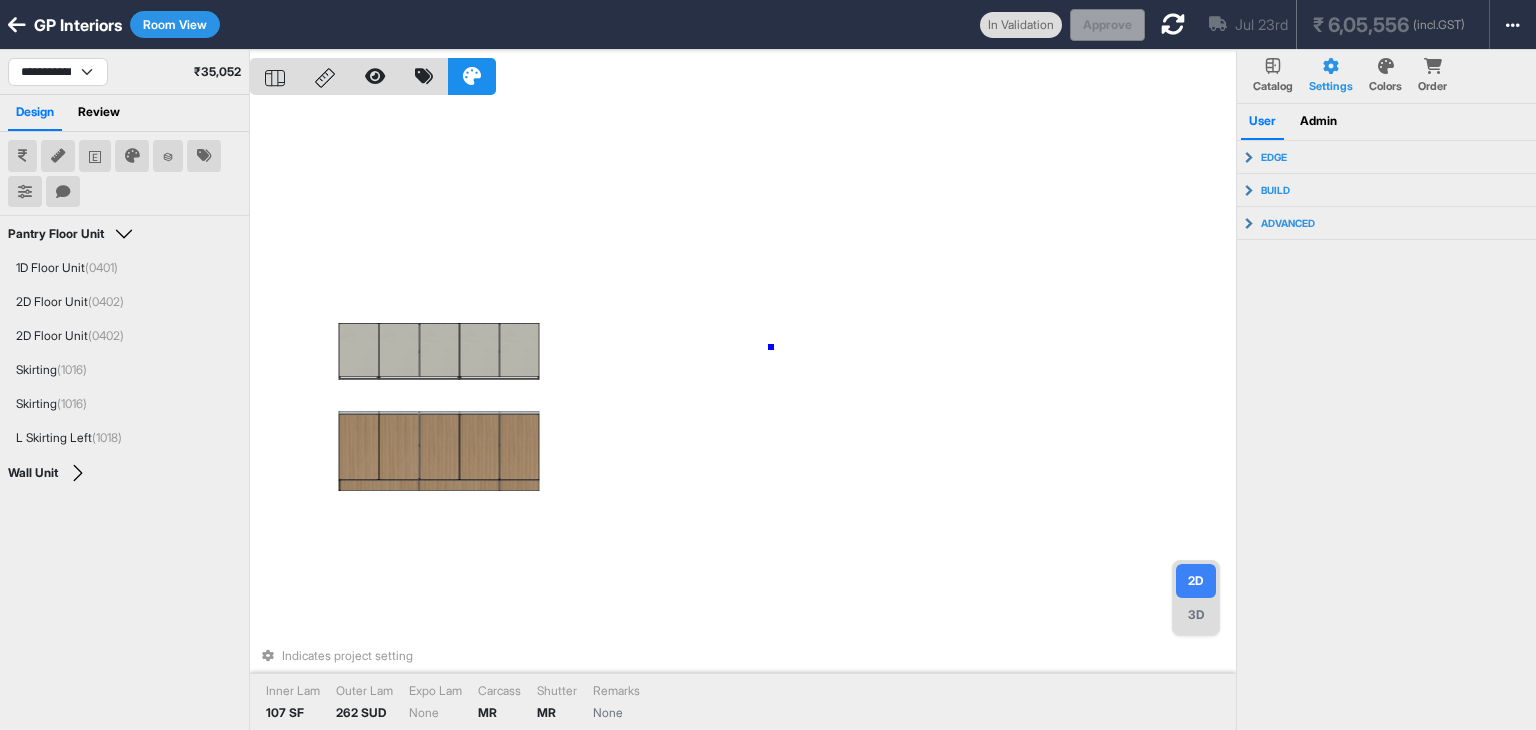 click on "Indicates project setting Inner Lam 107 SF Outer Lam 262 SUD Expo Lam None Carcass MR Shutter MR Remarks None" at bounding box center (743, 415) 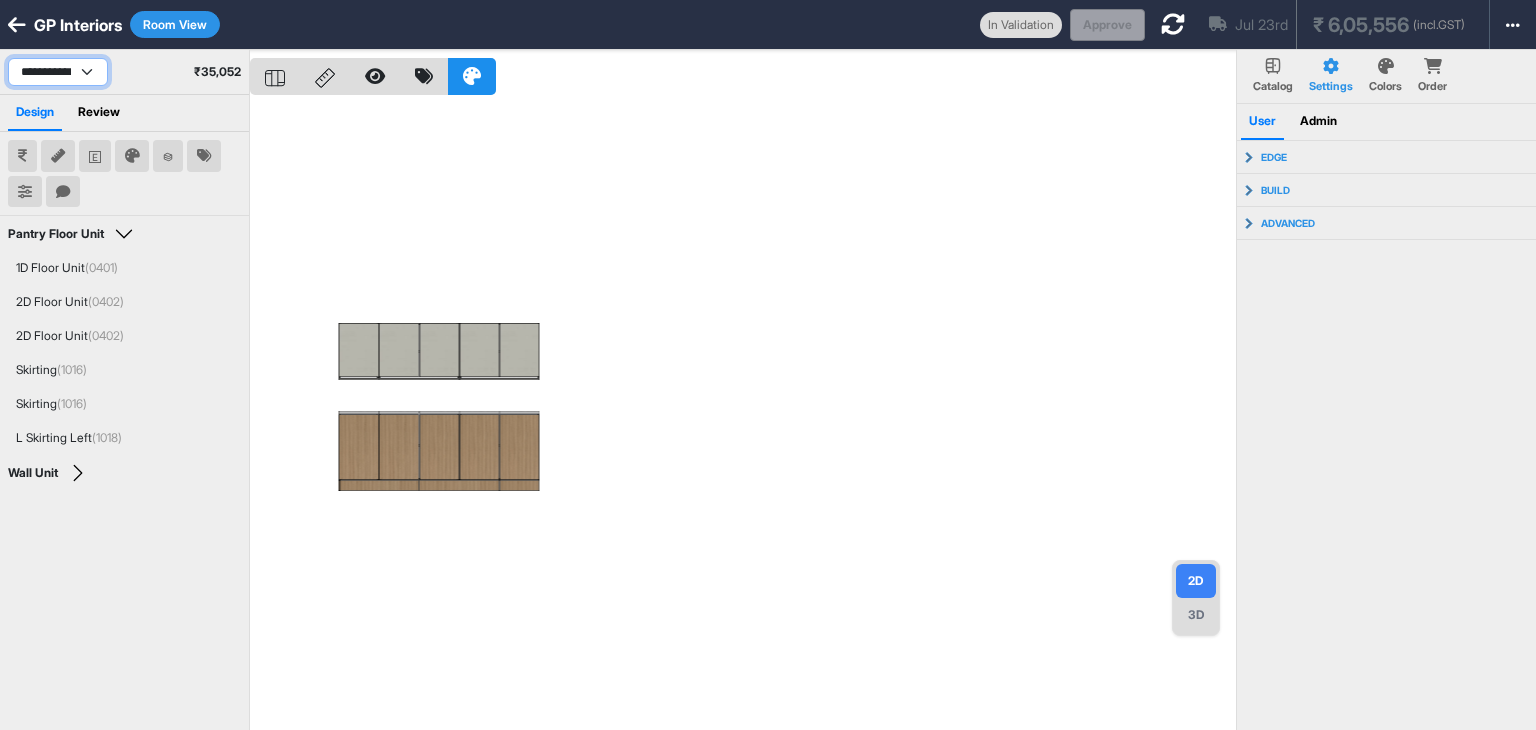 click on "**********" at bounding box center [58, 72] 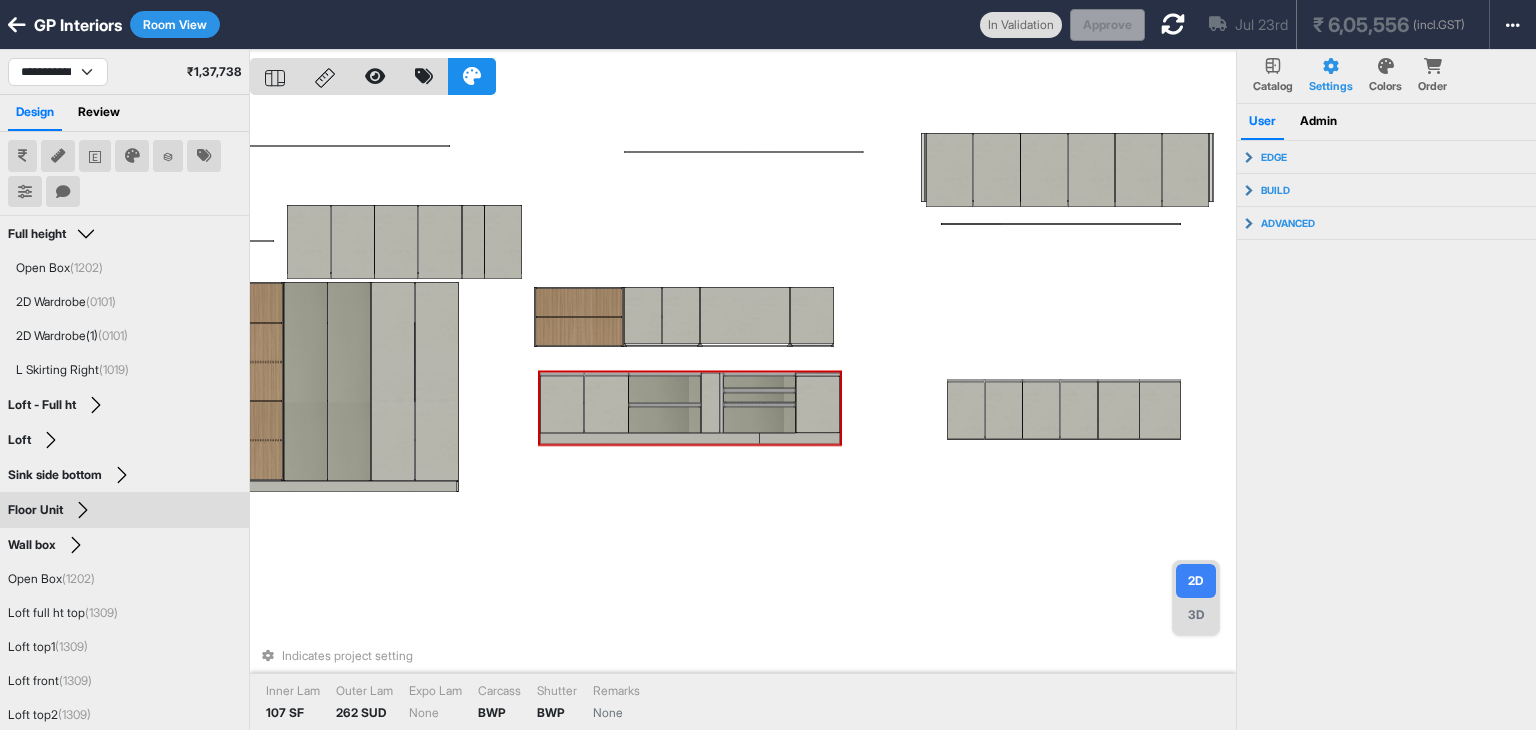 click at bounding box center (759, 419) 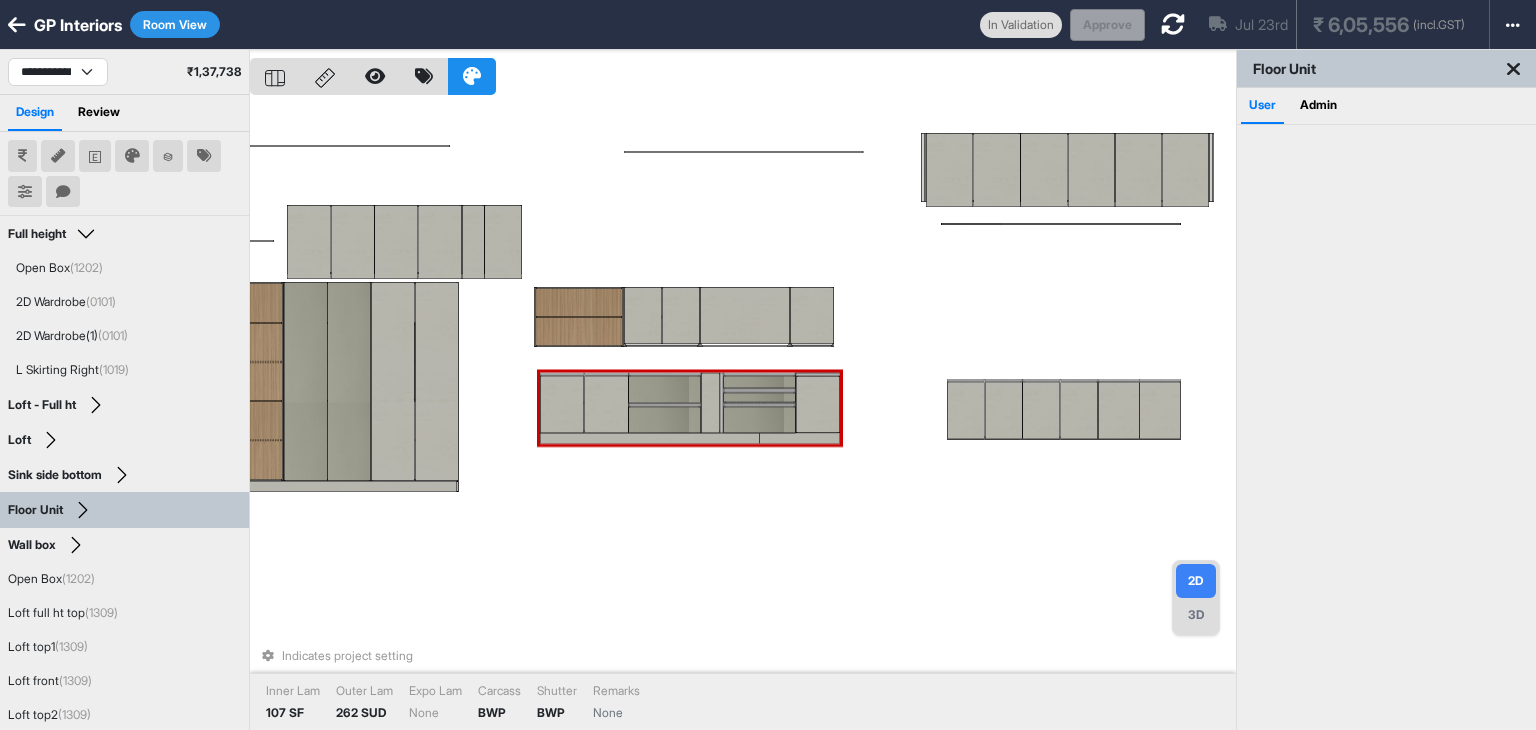 click at bounding box center [759, 419] 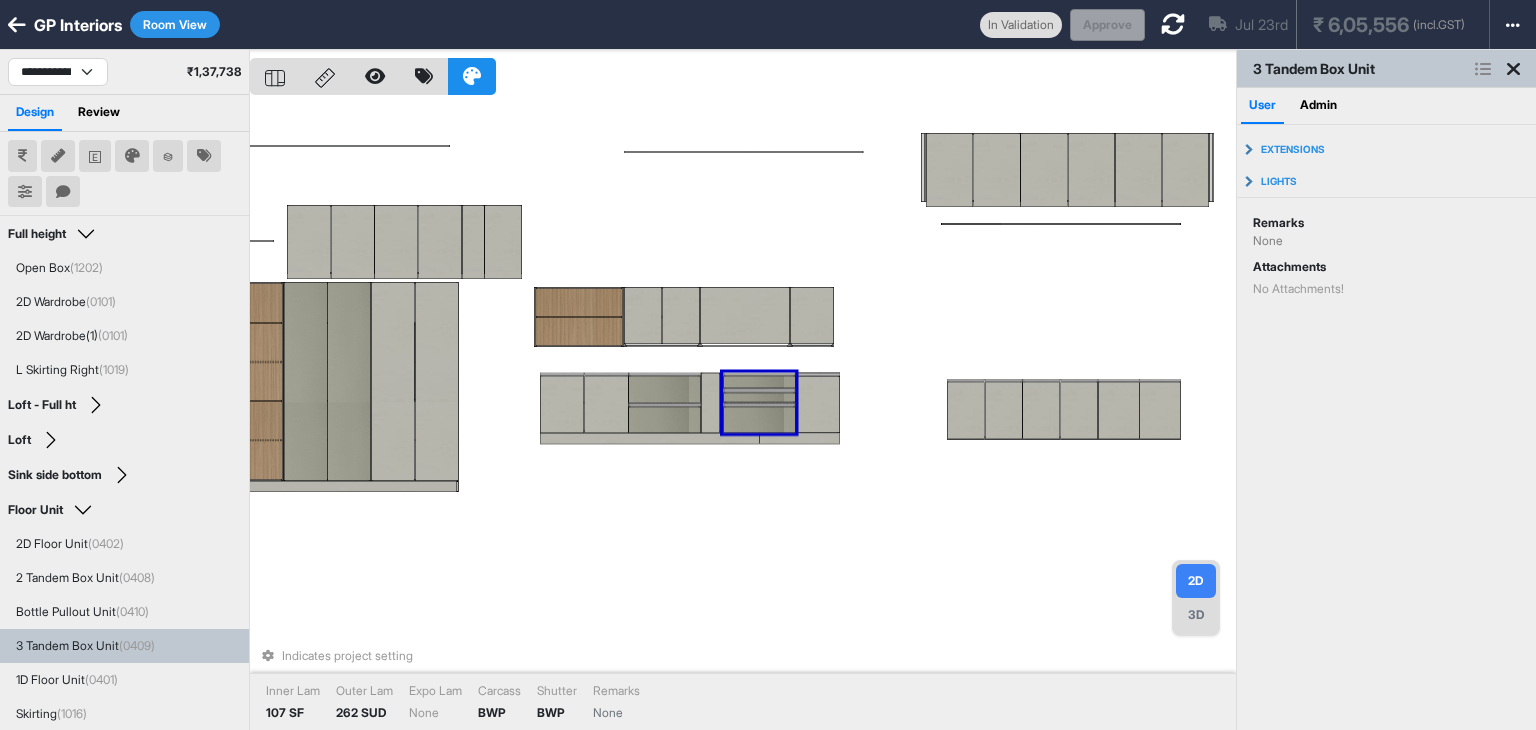 click at bounding box center [22, 156] 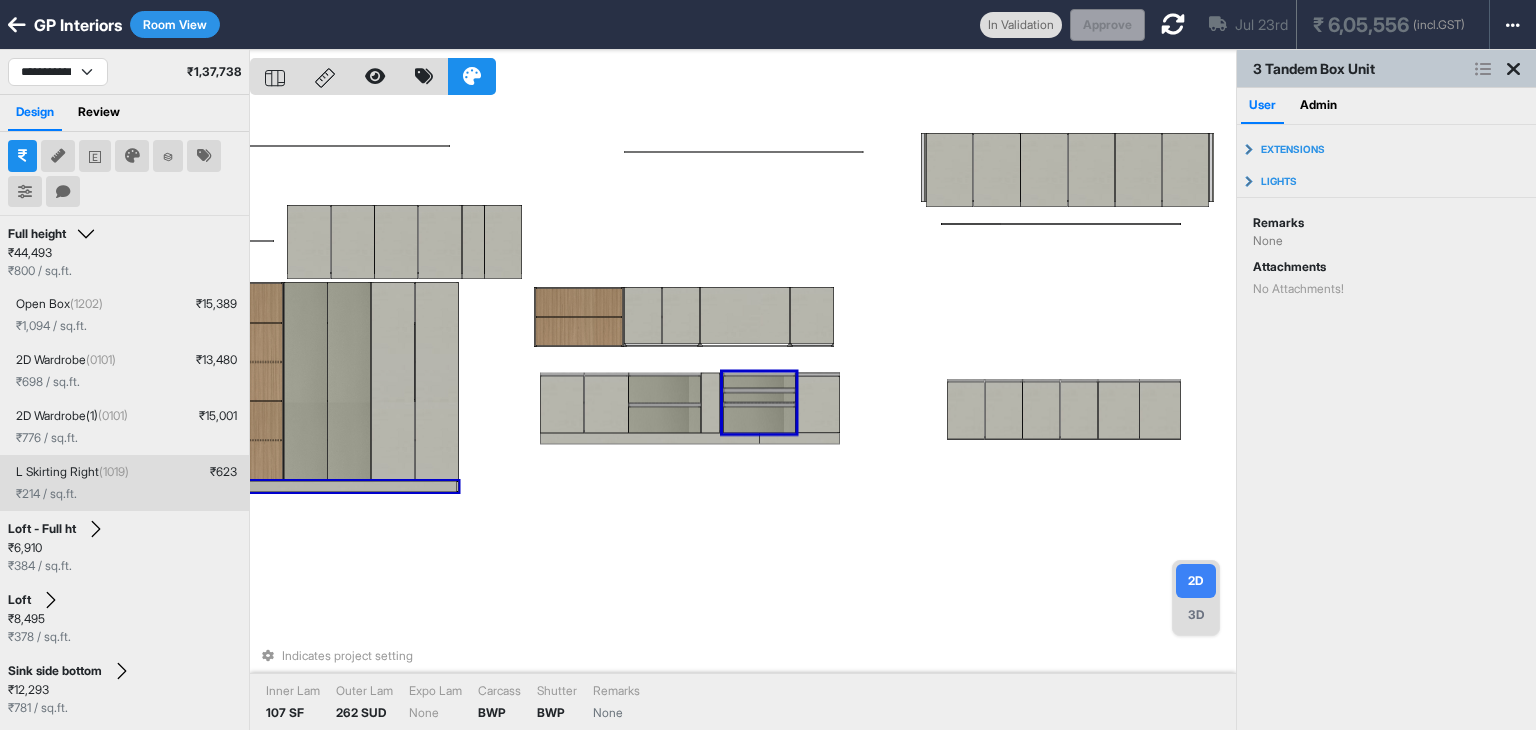 scroll, scrollTop: 704, scrollLeft: 0, axis: vertical 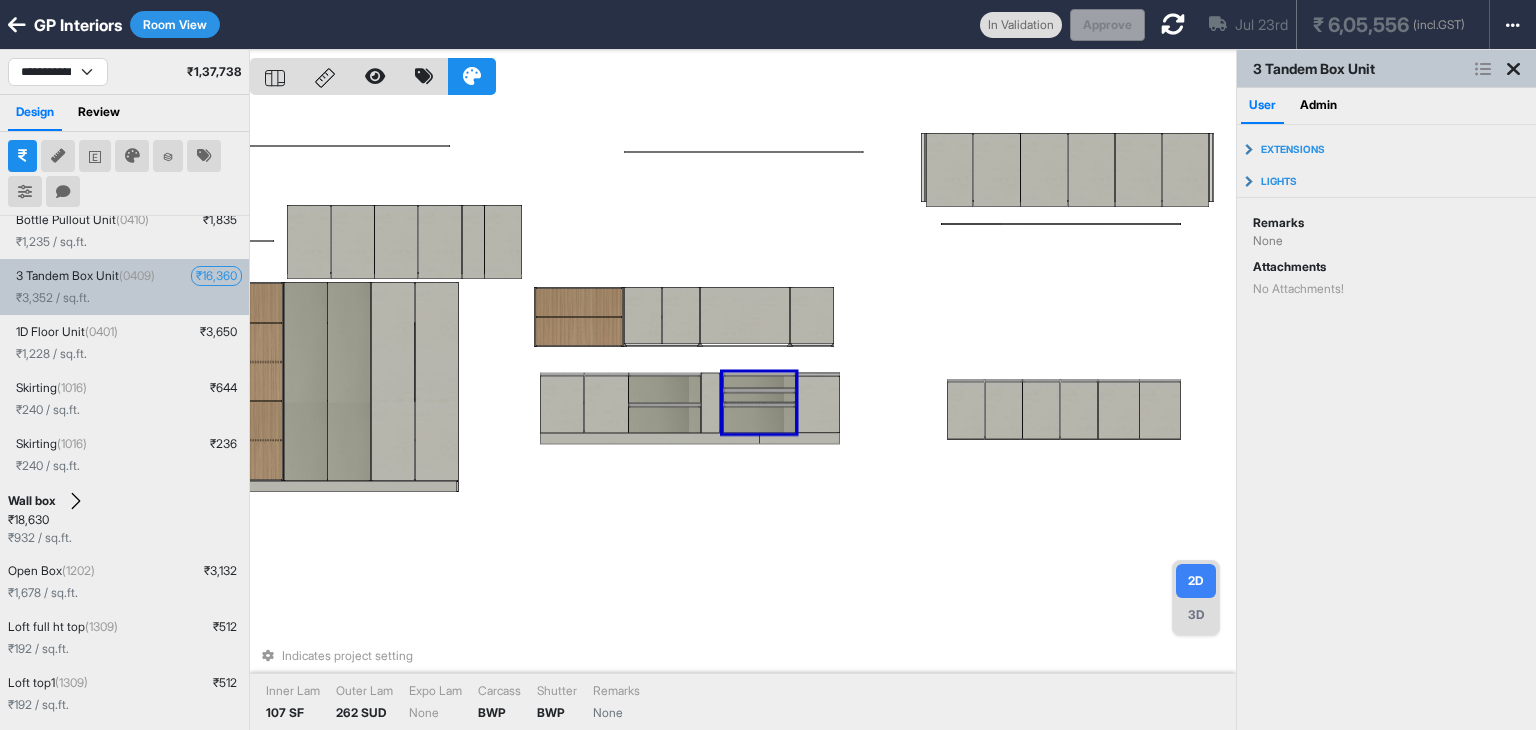 click on "₹ 16,360" at bounding box center (216, 276) 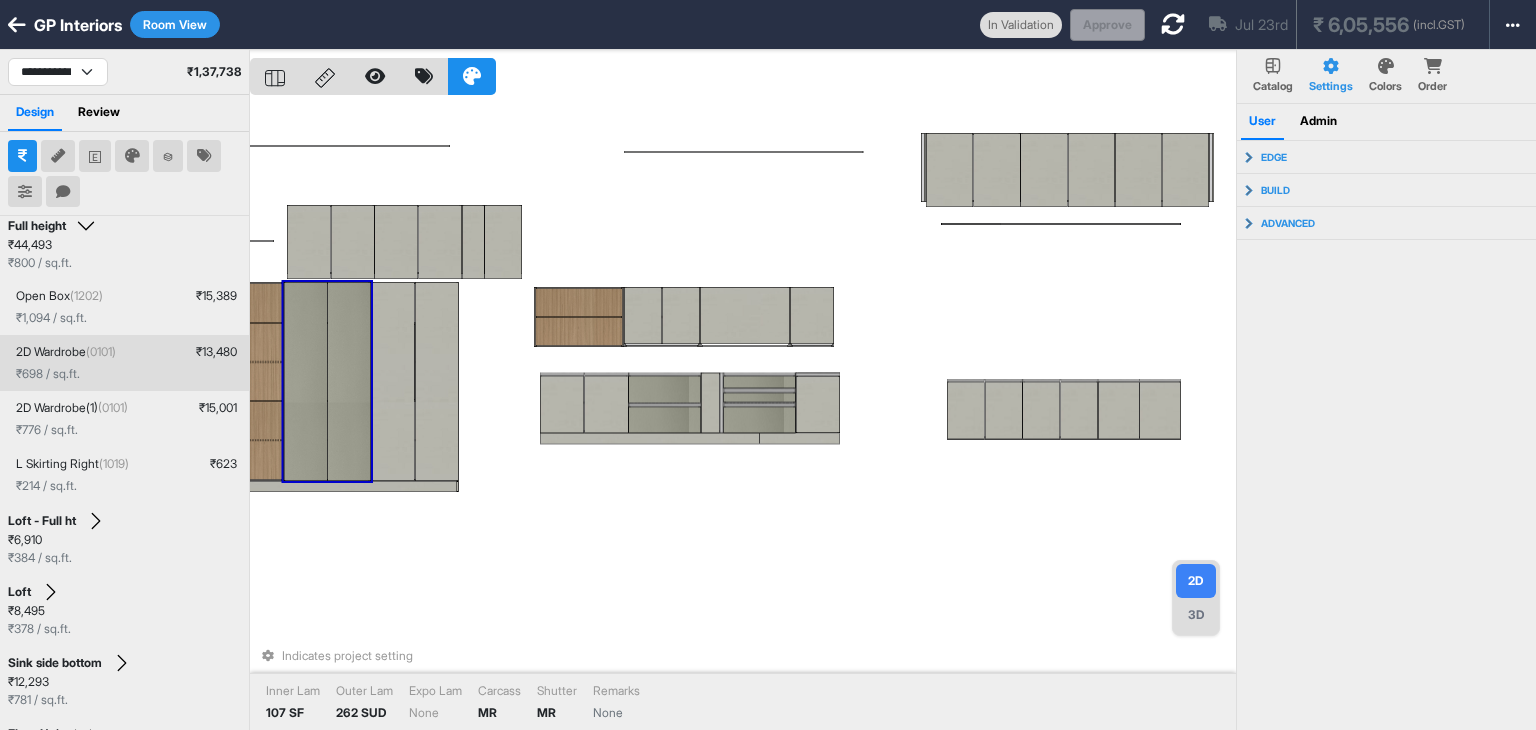 scroll, scrollTop: 0, scrollLeft: 0, axis: both 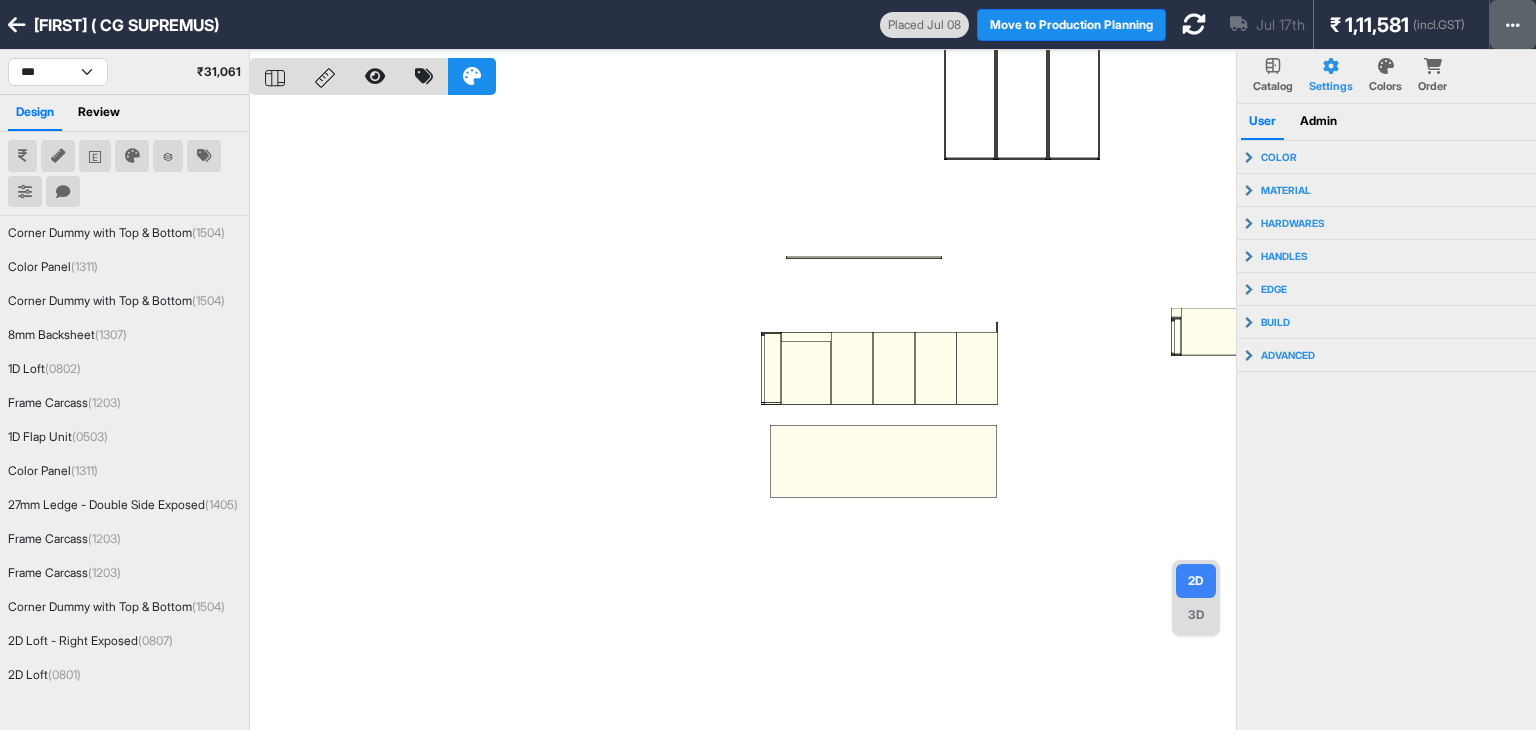 click at bounding box center (1513, 25) 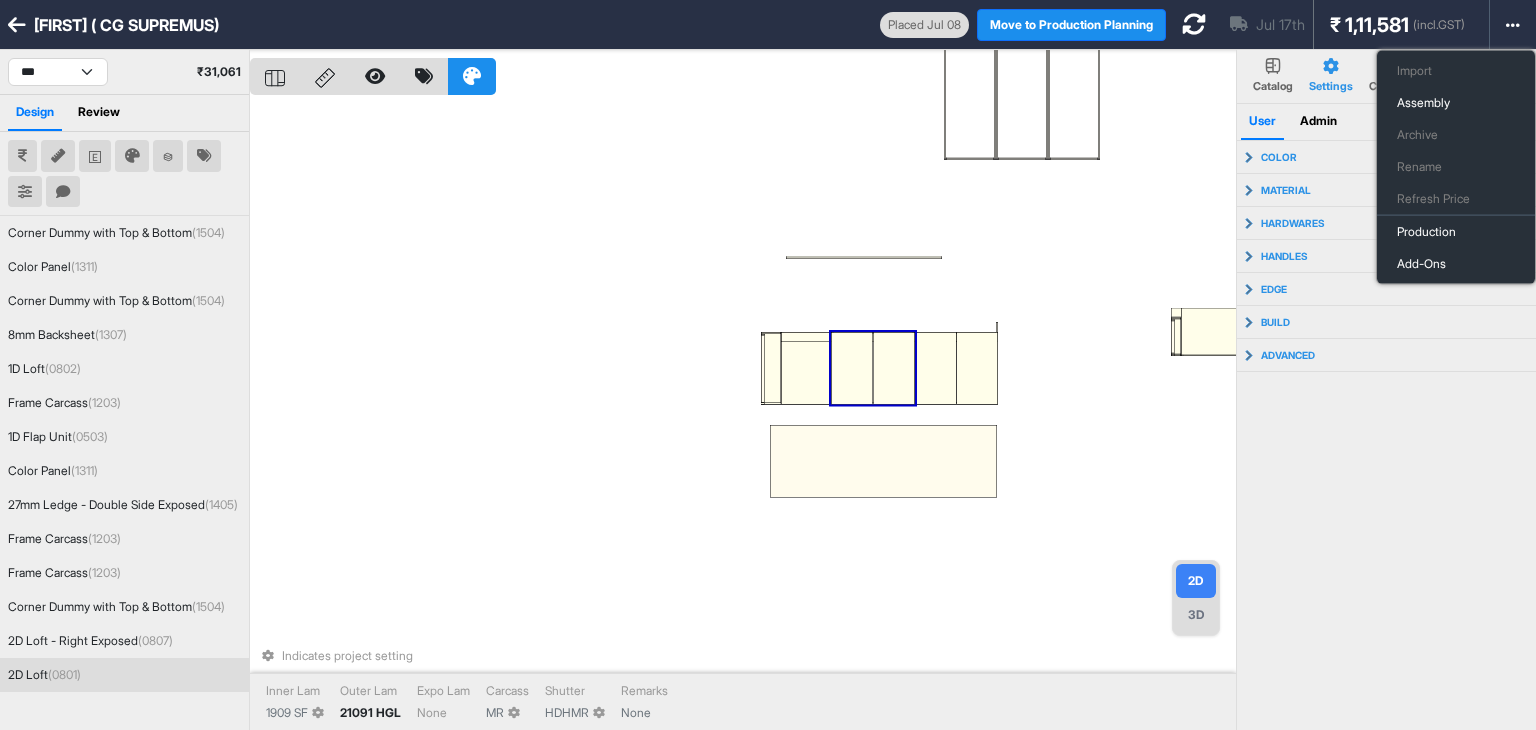 click at bounding box center [852, 368] 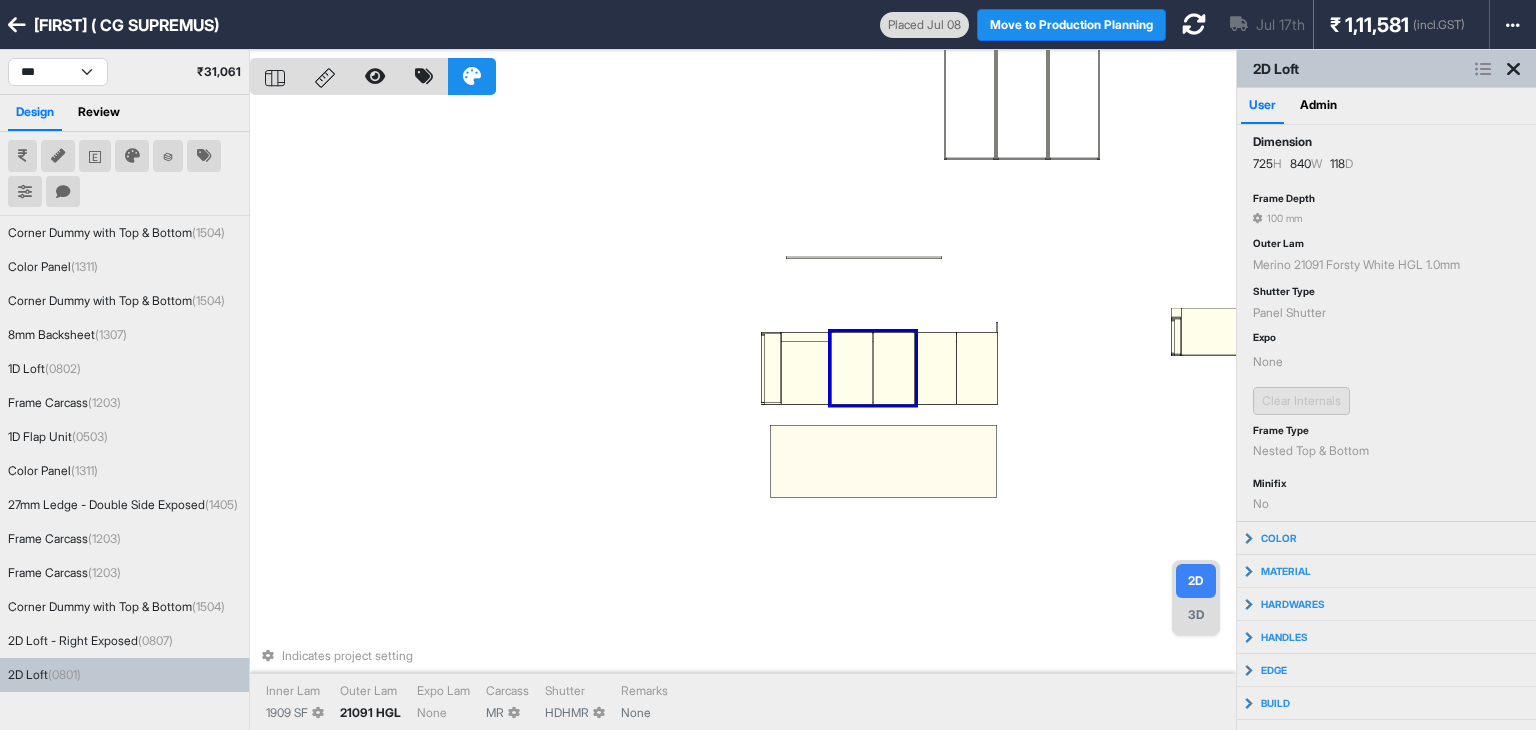 click at bounding box center [852, 368] 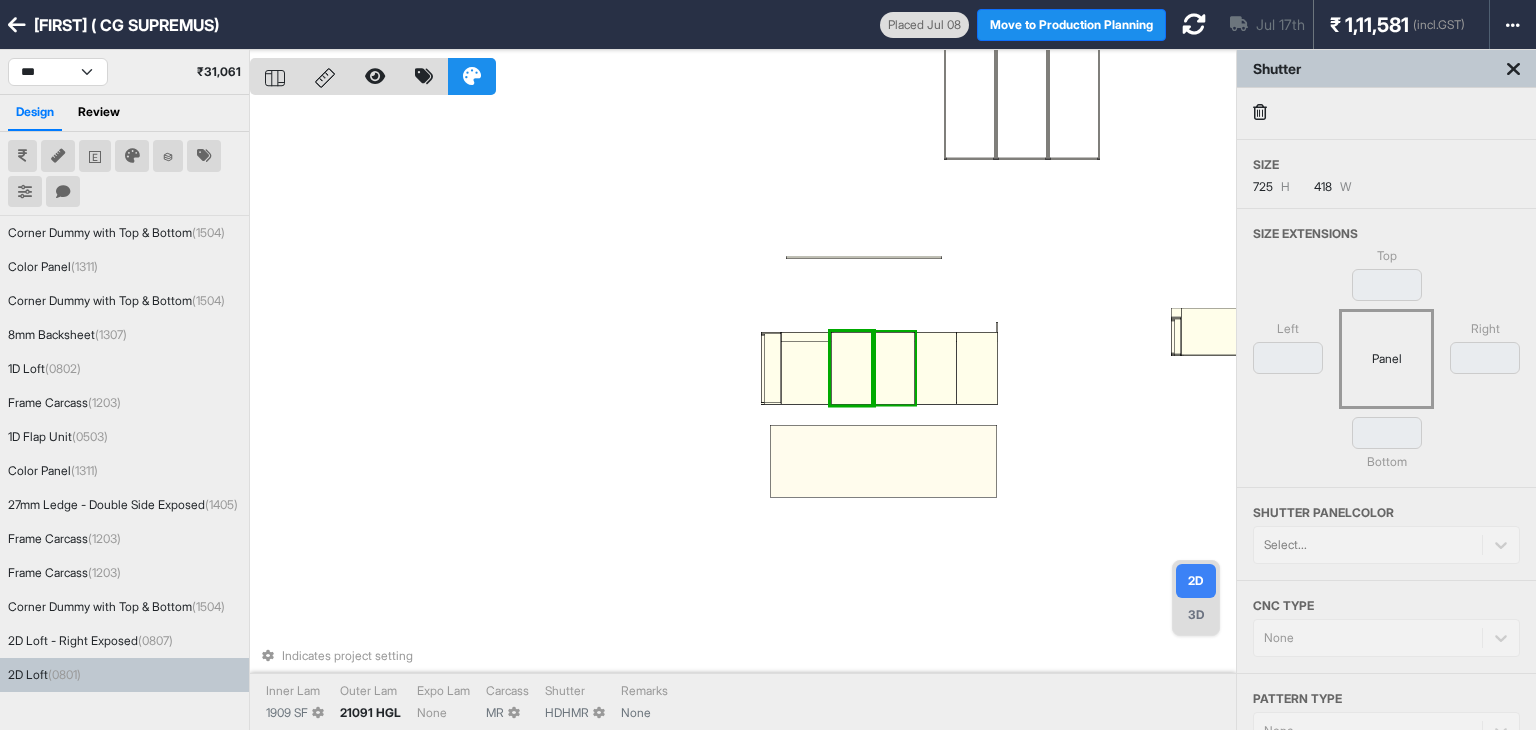 drag, startPoint x: 838, startPoint y: 360, endPoint x: 874, endPoint y: 355, distance: 36.345562 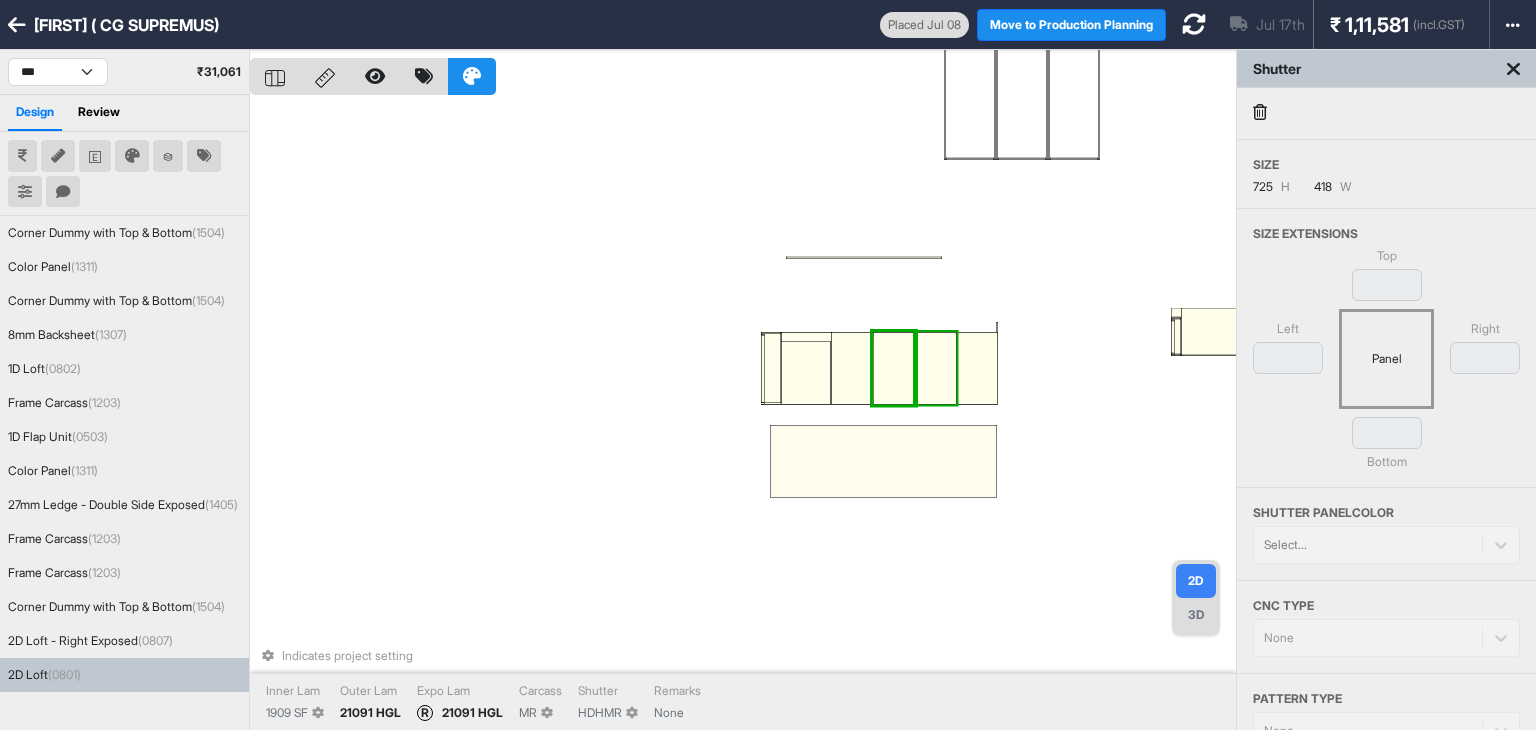click at bounding box center [935, 368] 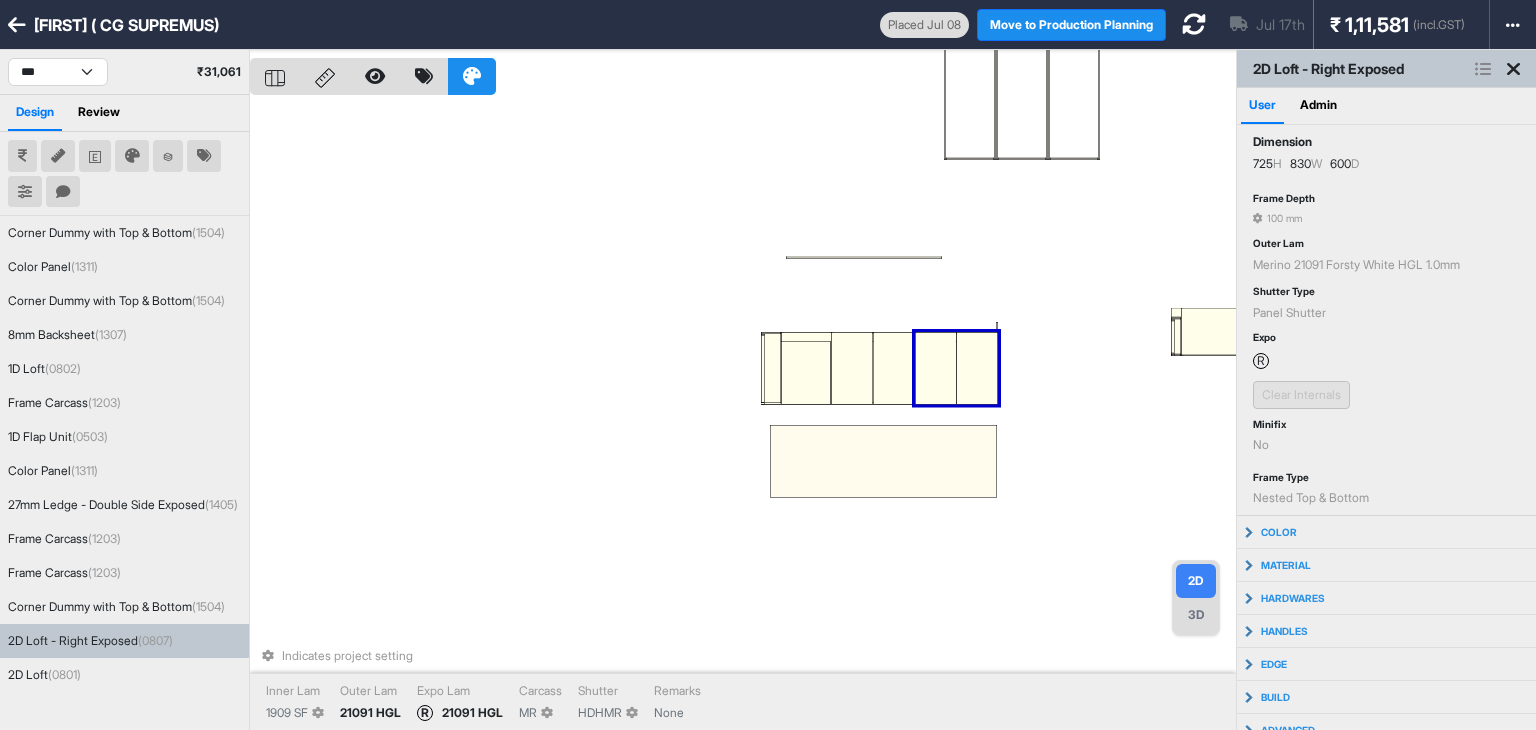 click on "Indicates project setting Inner Lam 1909 SF Outer Lam 21091 HGL Expo Lam R 21091 HGL Carcass MR Shutter HDHMR Remarks None" at bounding box center [743, 415] 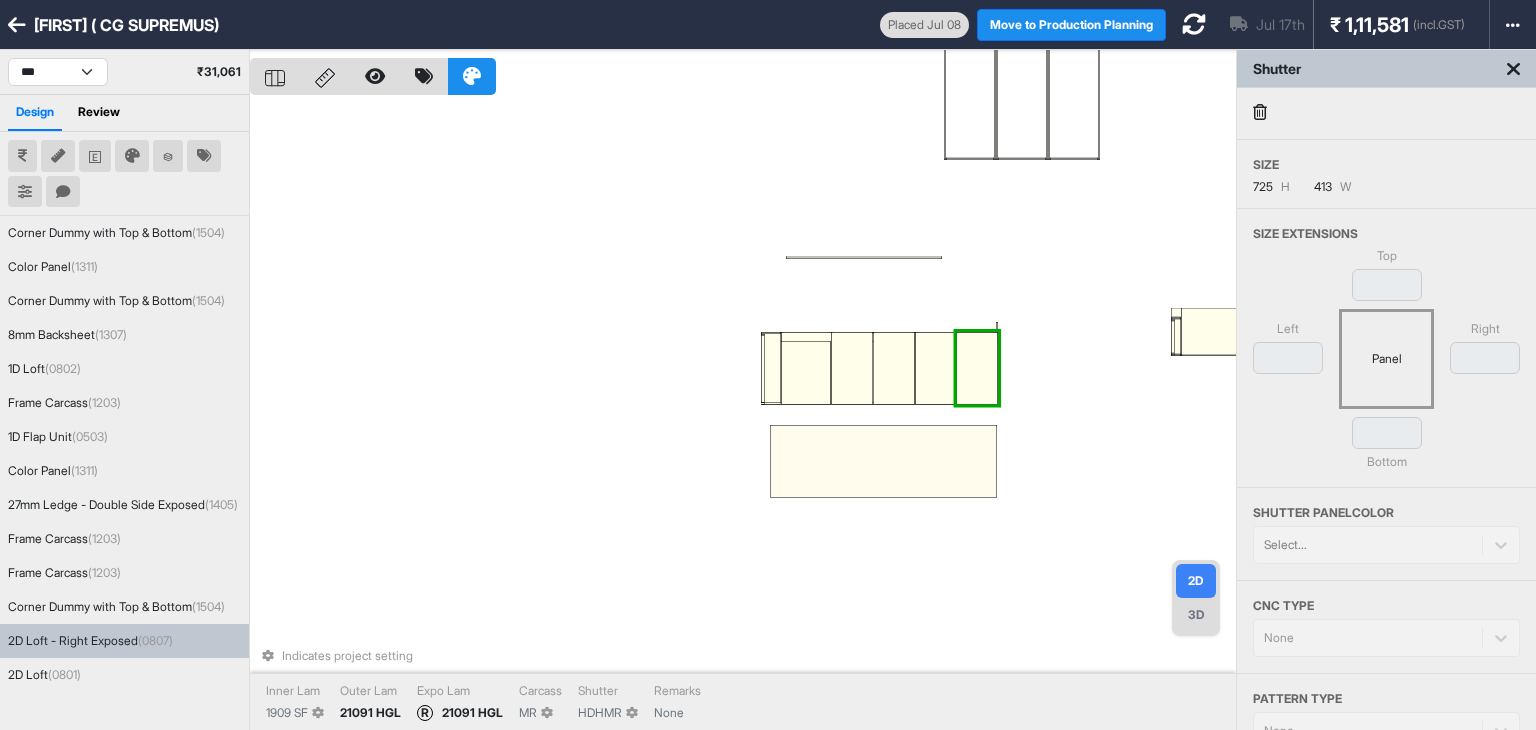 click at bounding box center (977, 368) 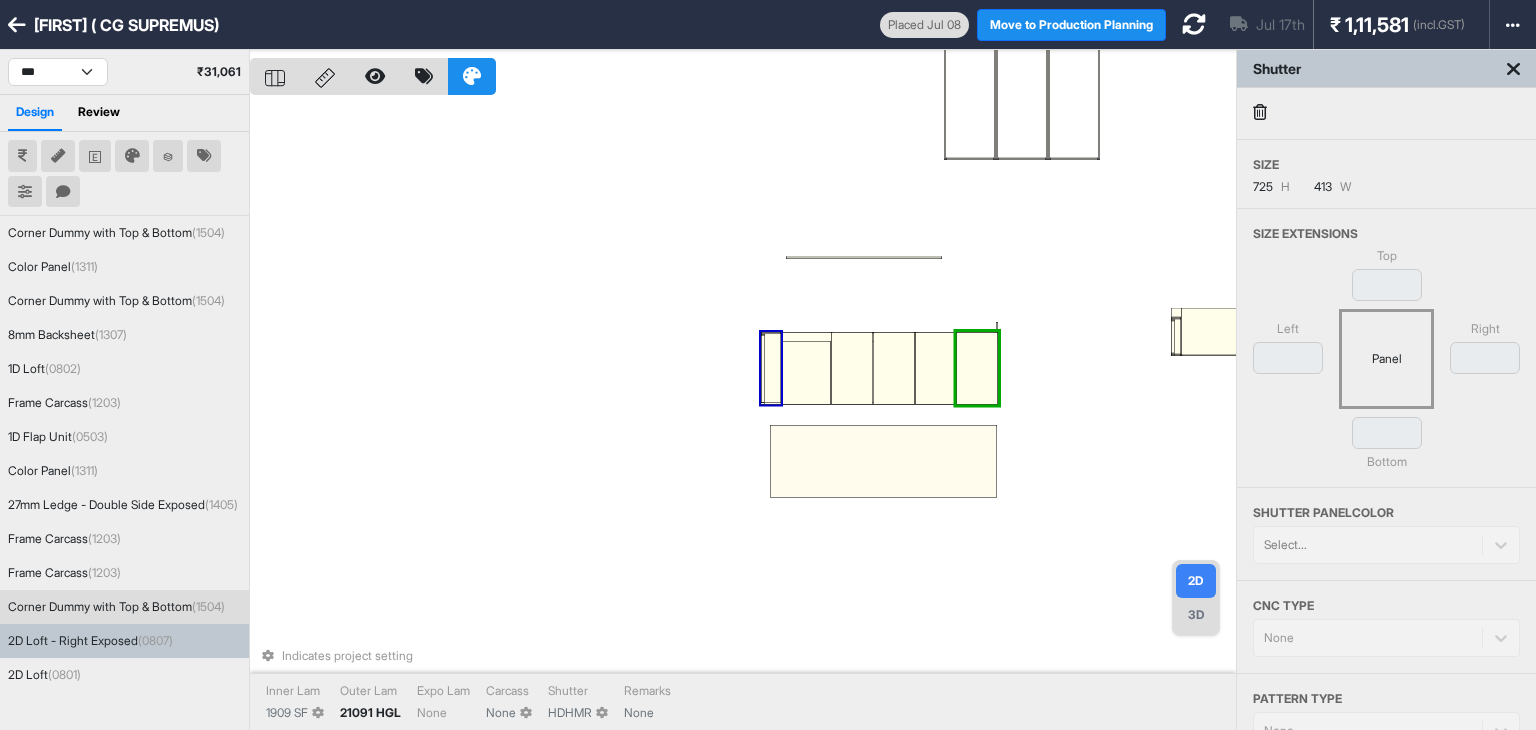 click at bounding box center (763, 368) 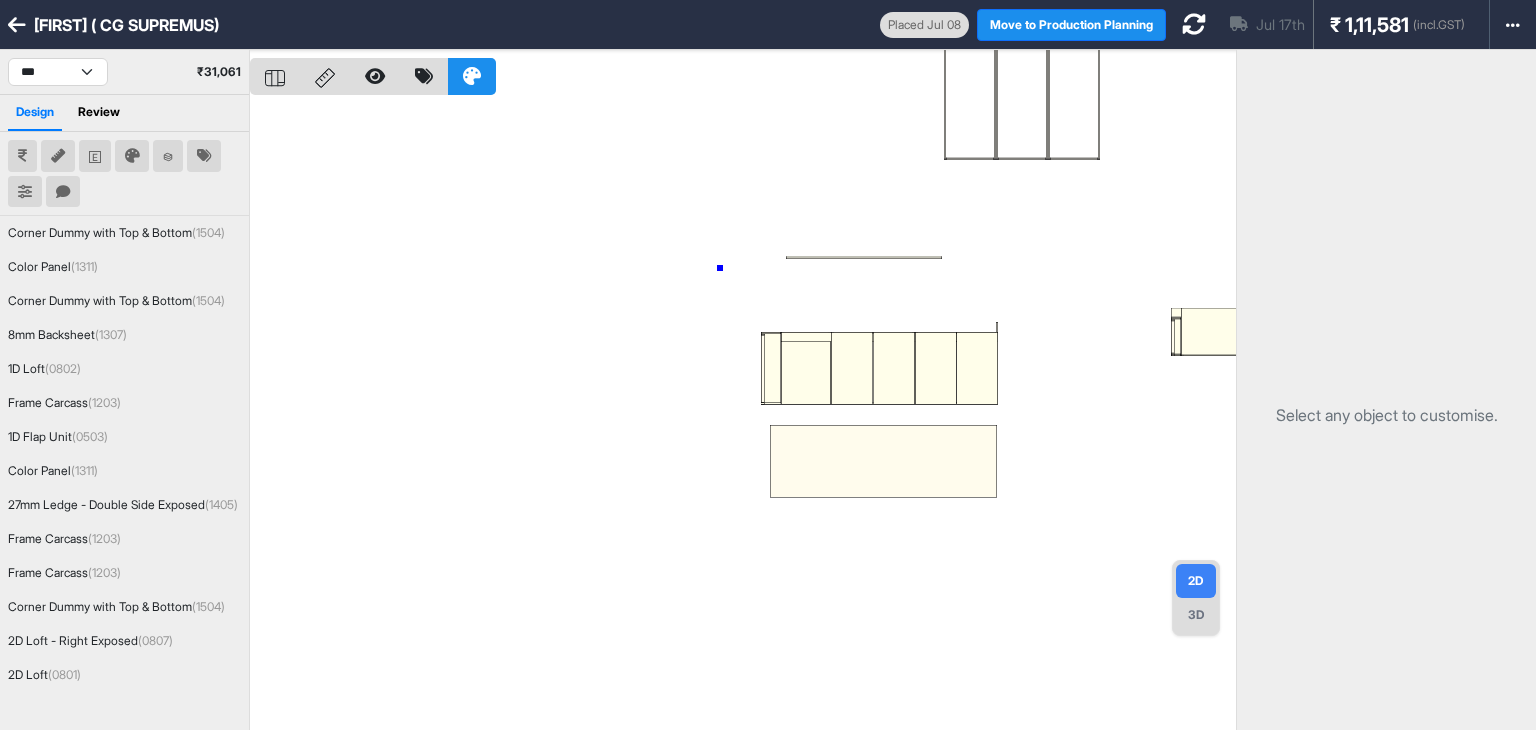 click at bounding box center (743, 415) 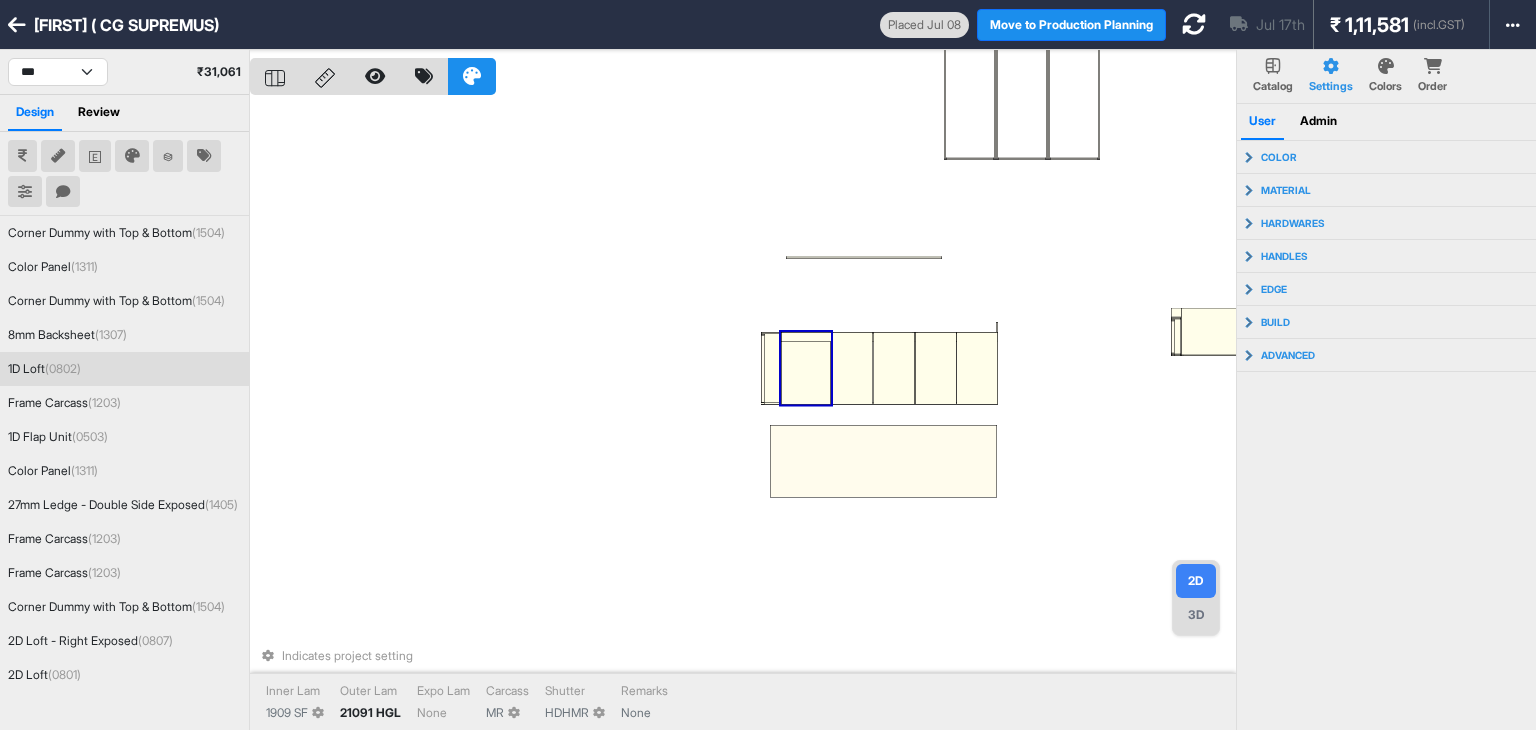 click at bounding box center [806, 368] 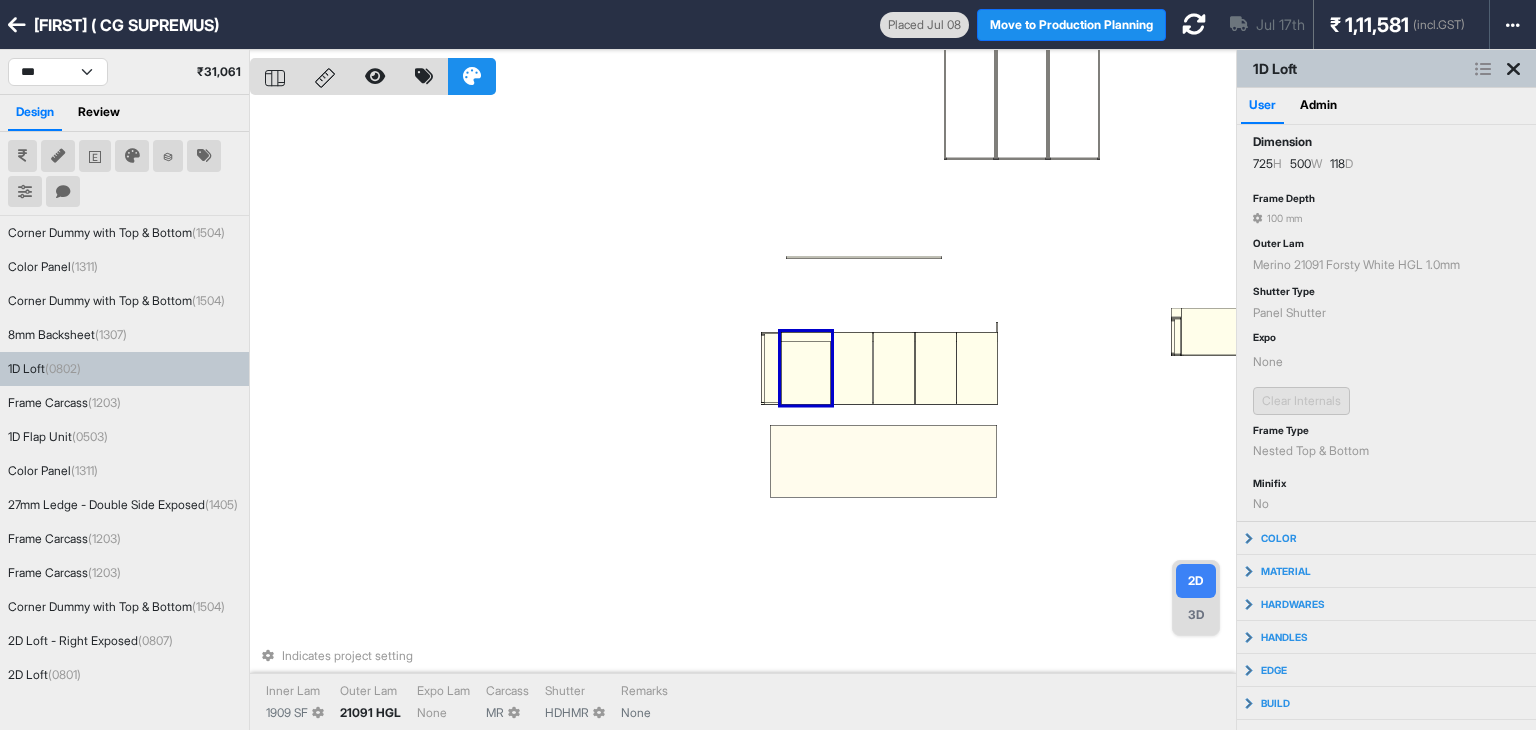 click at bounding box center [806, 368] 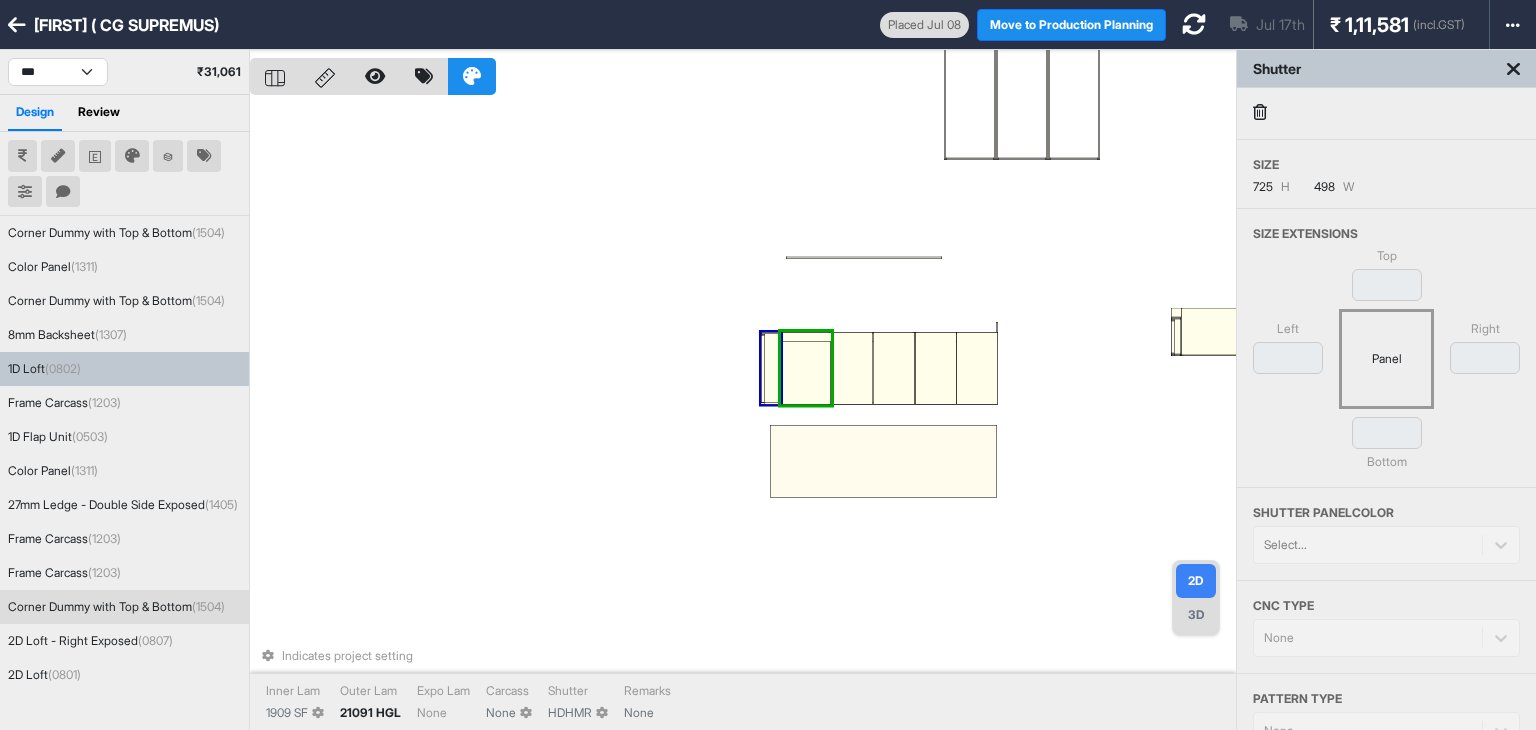 click on "Indicates project setting Inner Lam 1909 SF Outer Lam 21091 HGL Expo Lam None Carcass None Shutter HDHMR Remarks None" at bounding box center [743, 415] 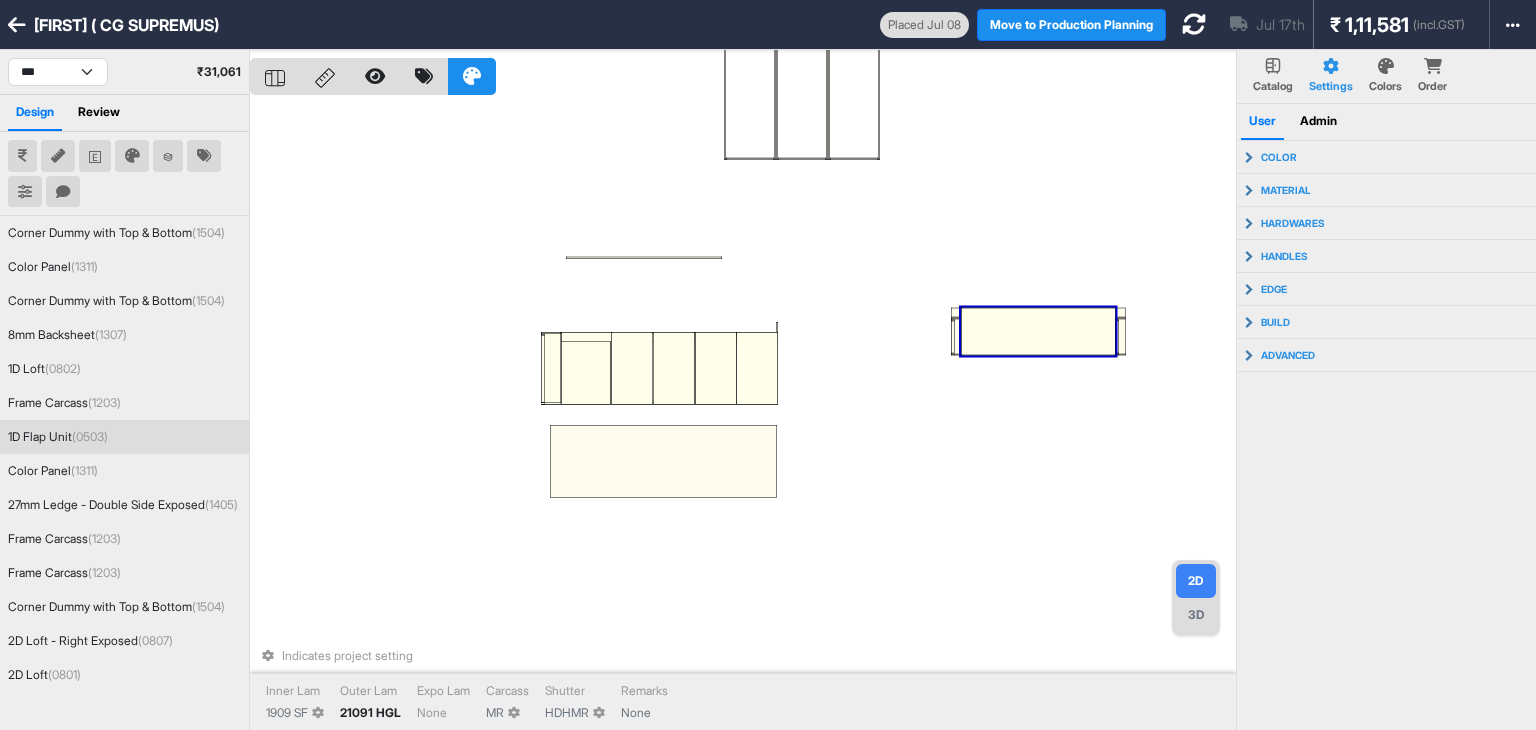 click at bounding box center (1038, 332) 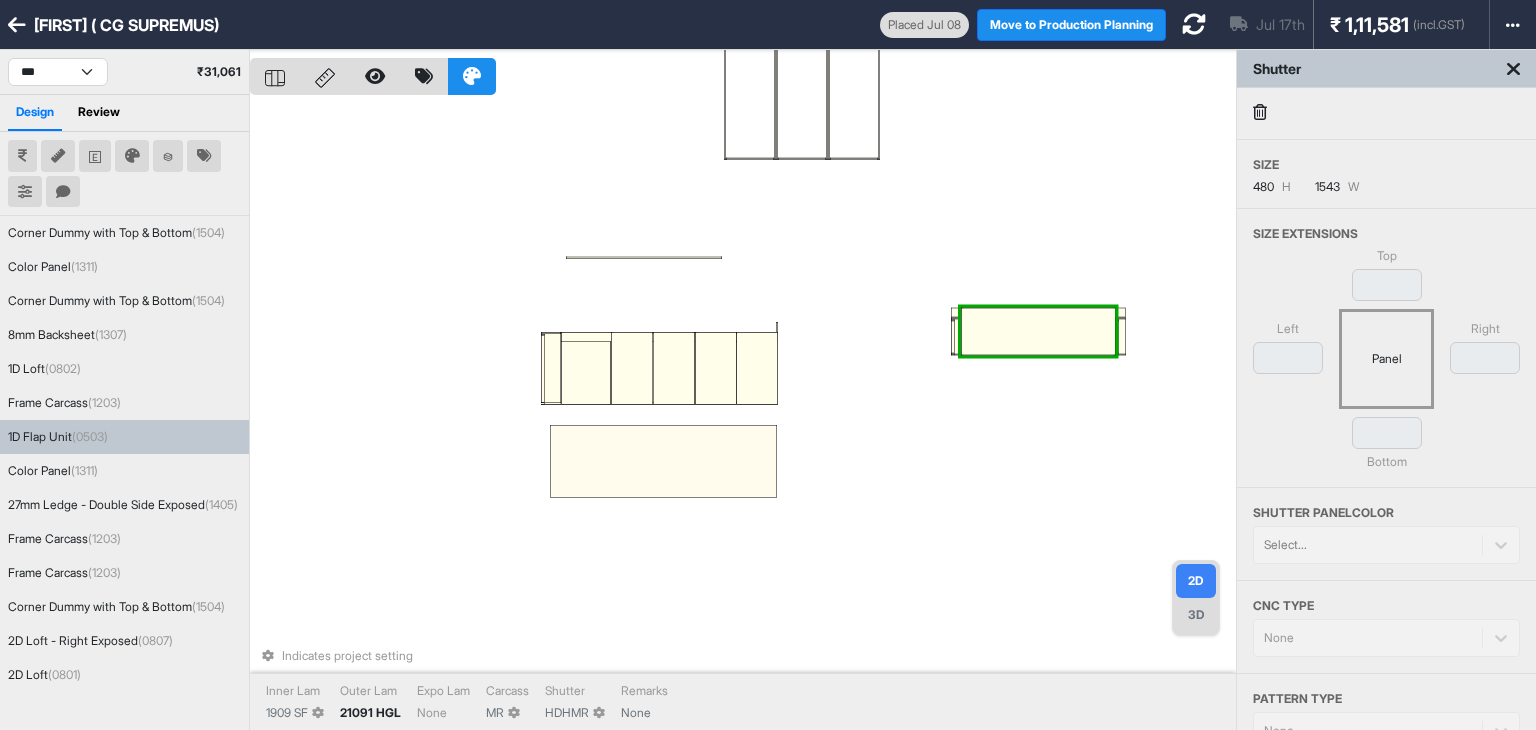 click at bounding box center [1038, 332] 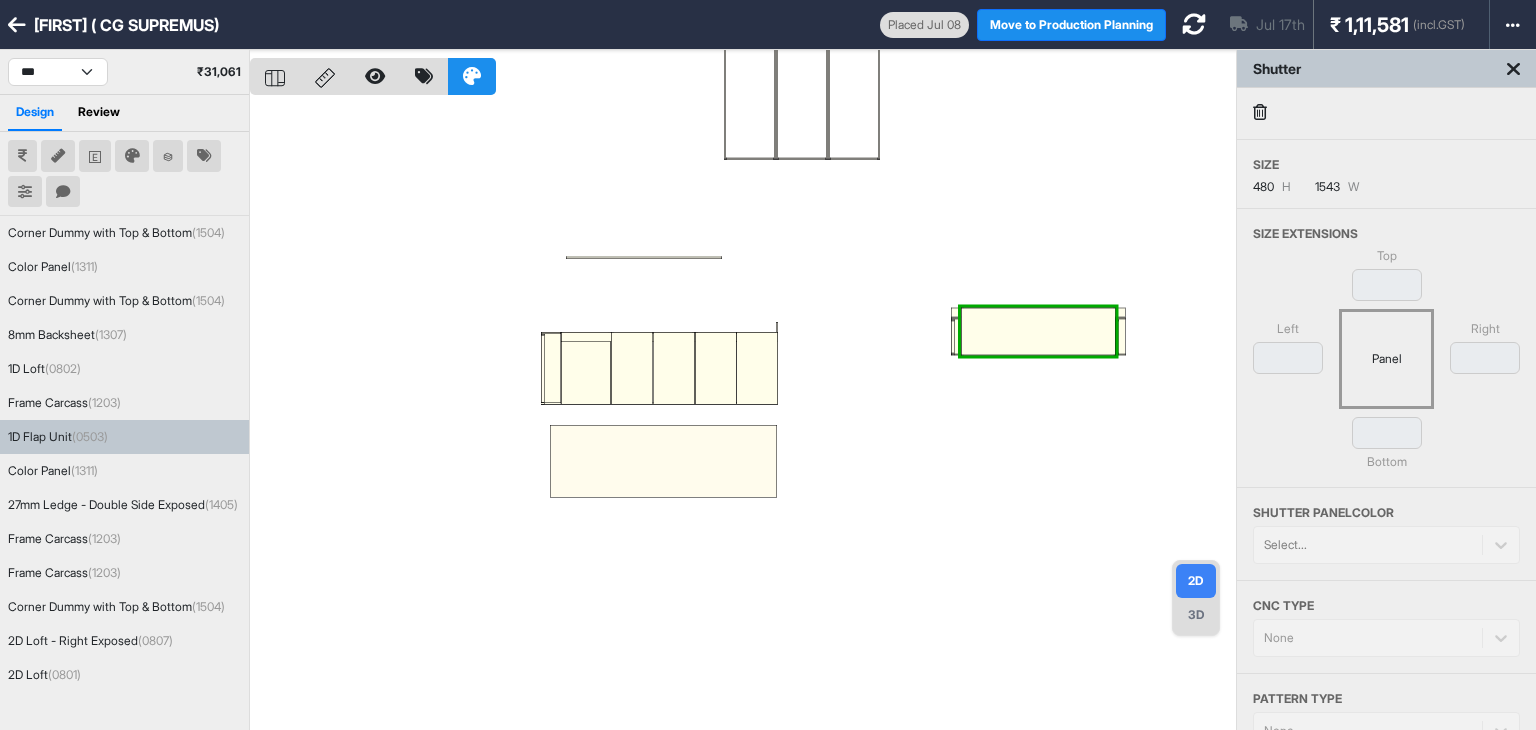click at bounding box center (743, 415) 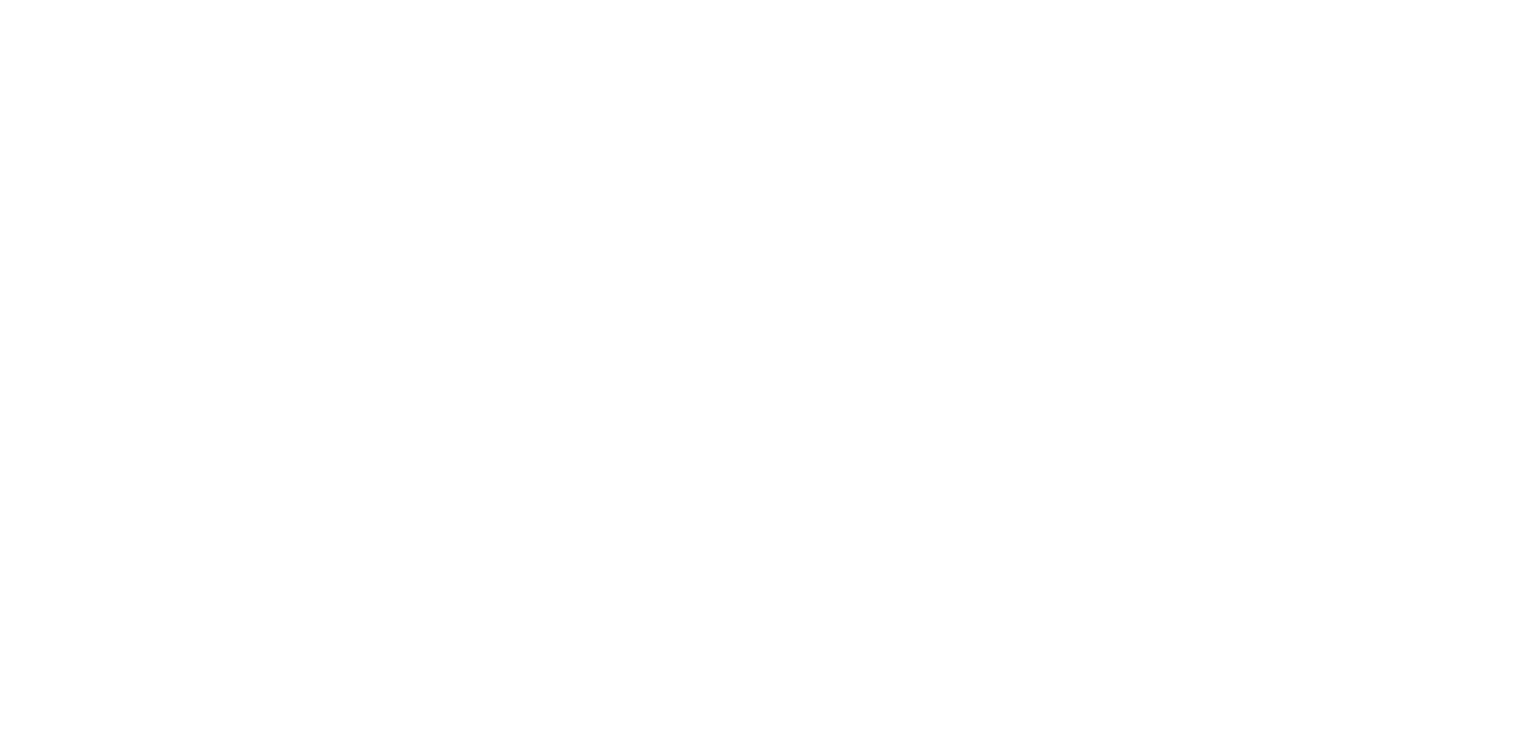scroll, scrollTop: 0, scrollLeft: 0, axis: both 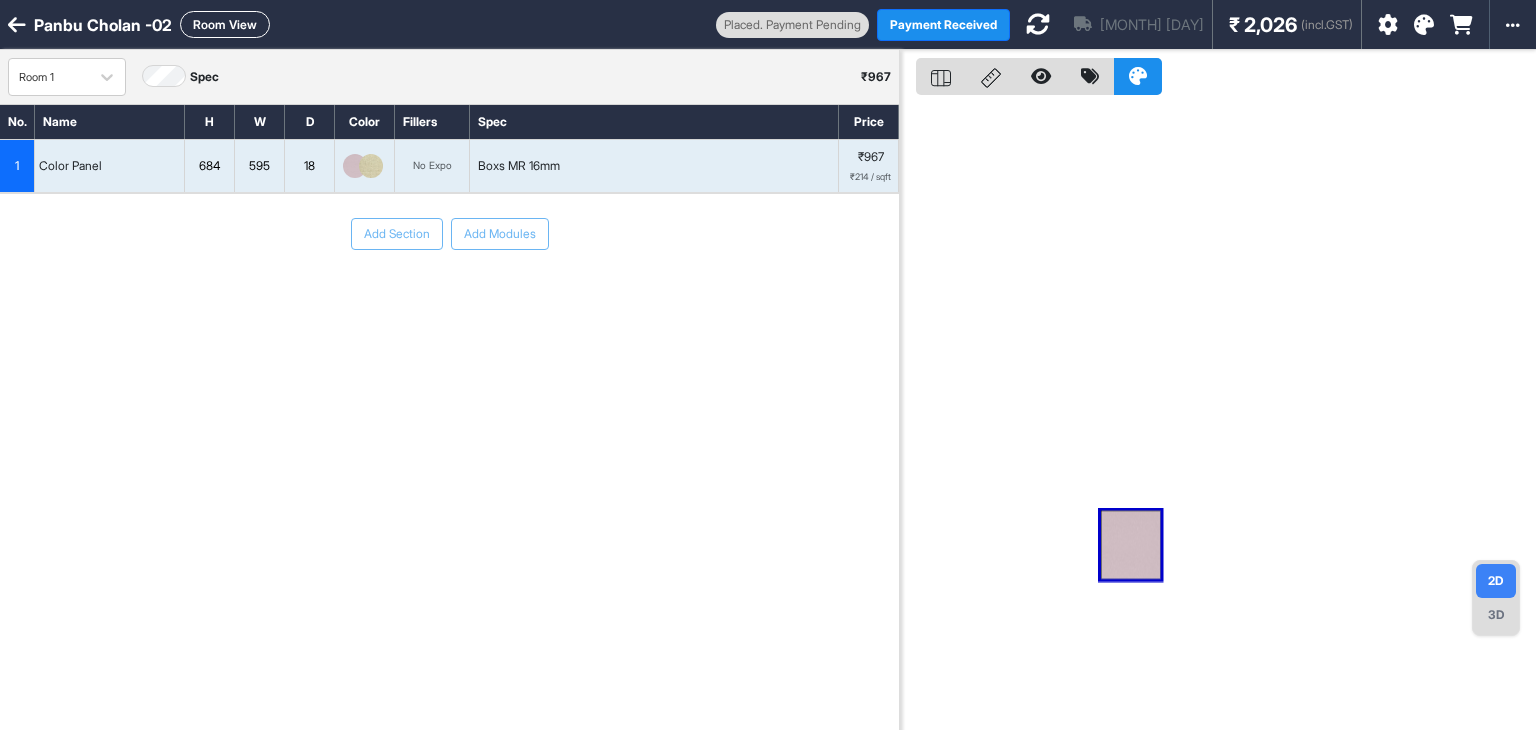 click at bounding box center [1218, 415] 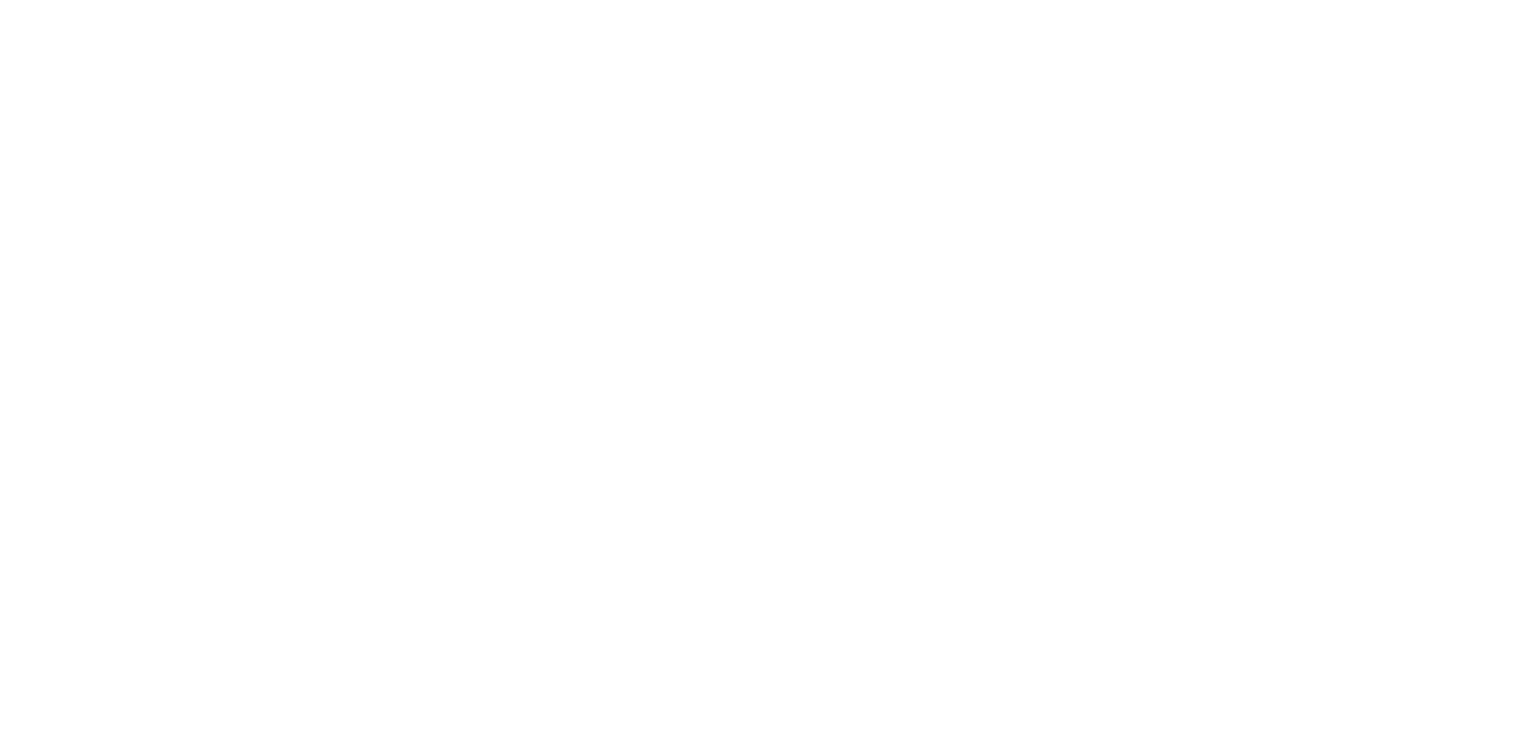 scroll, scrollTop: 0, scrollLeft: 0, axis: both 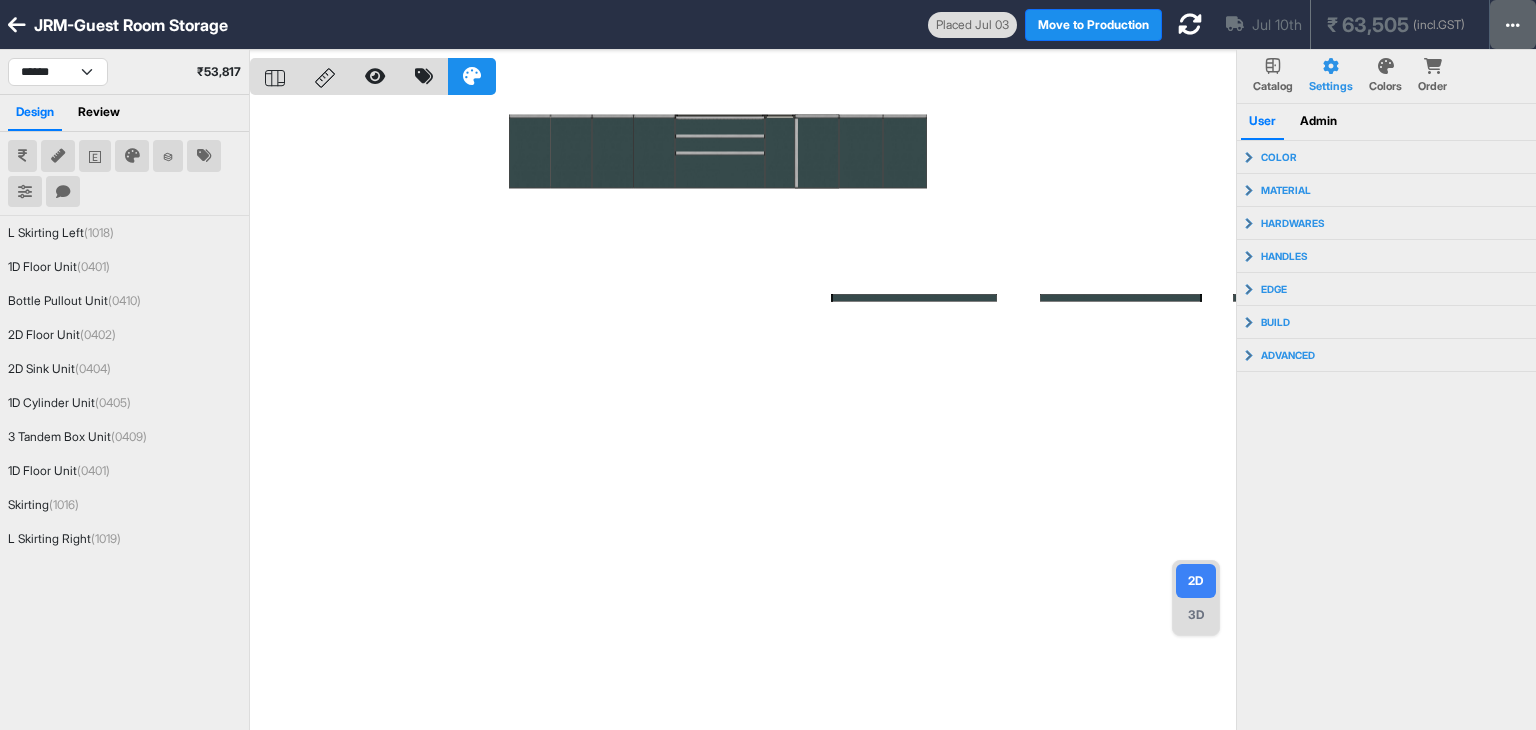 click at bounding box center [1513, 25] 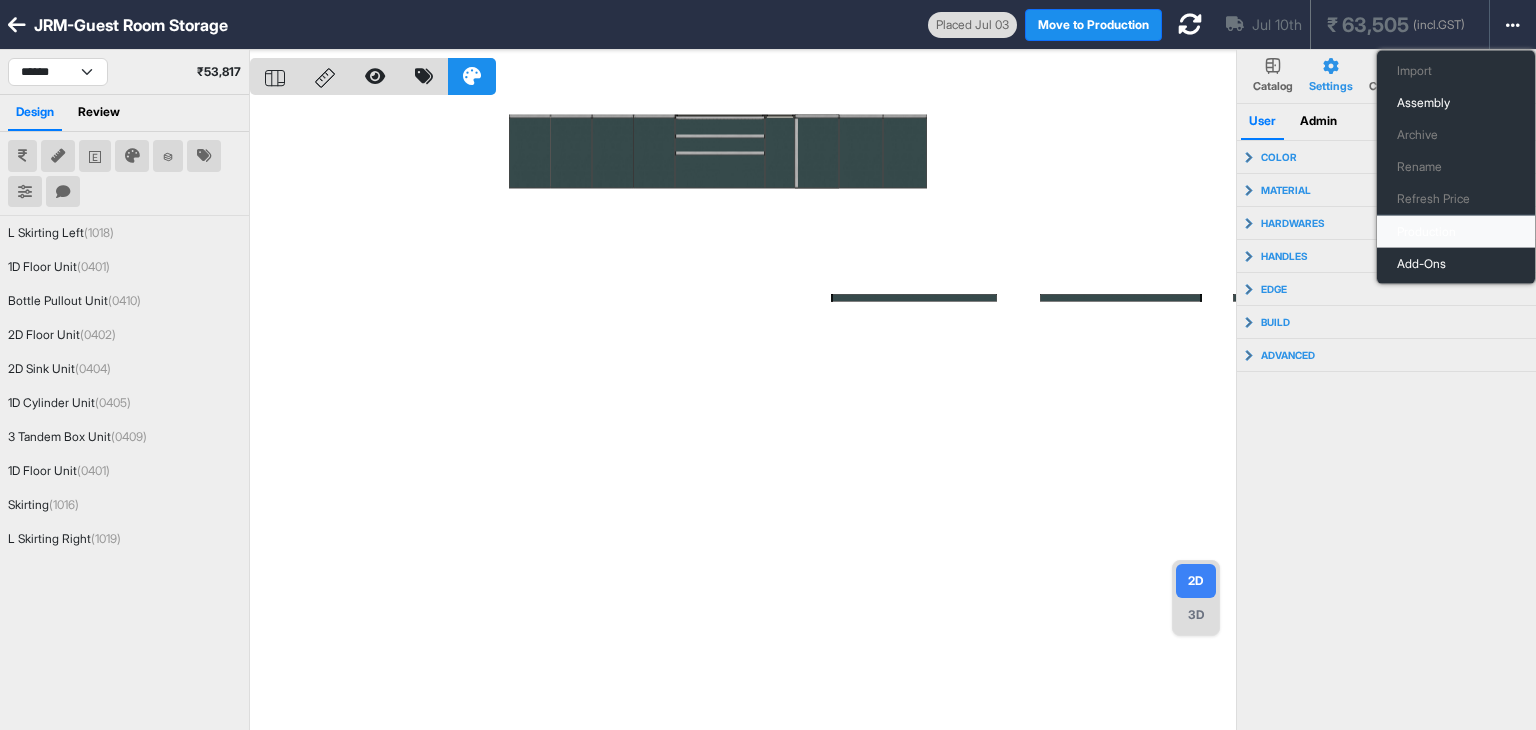 click on "Production" at bounding box center (1456, 232) 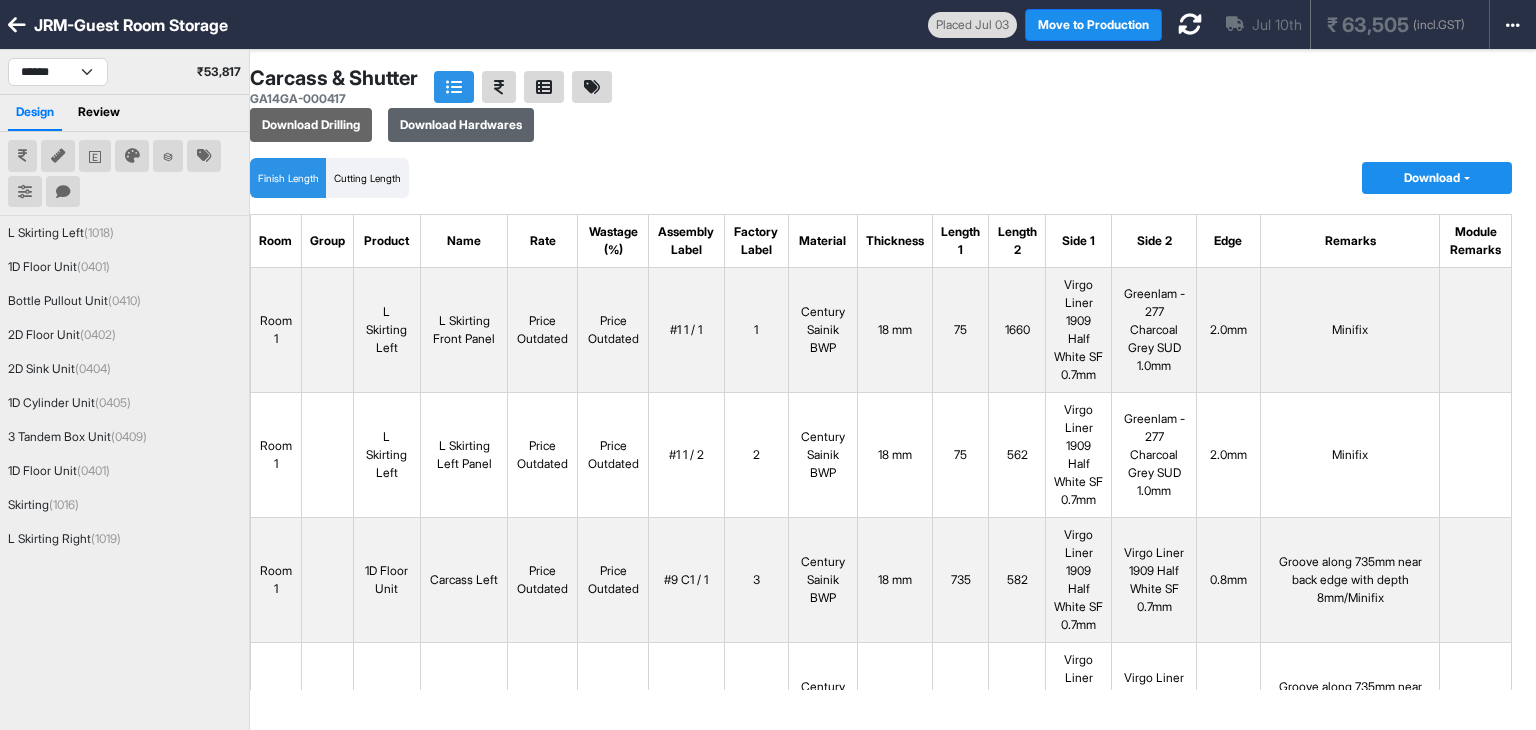 click on "Download Hardwares" at bounding box center (461, 125) 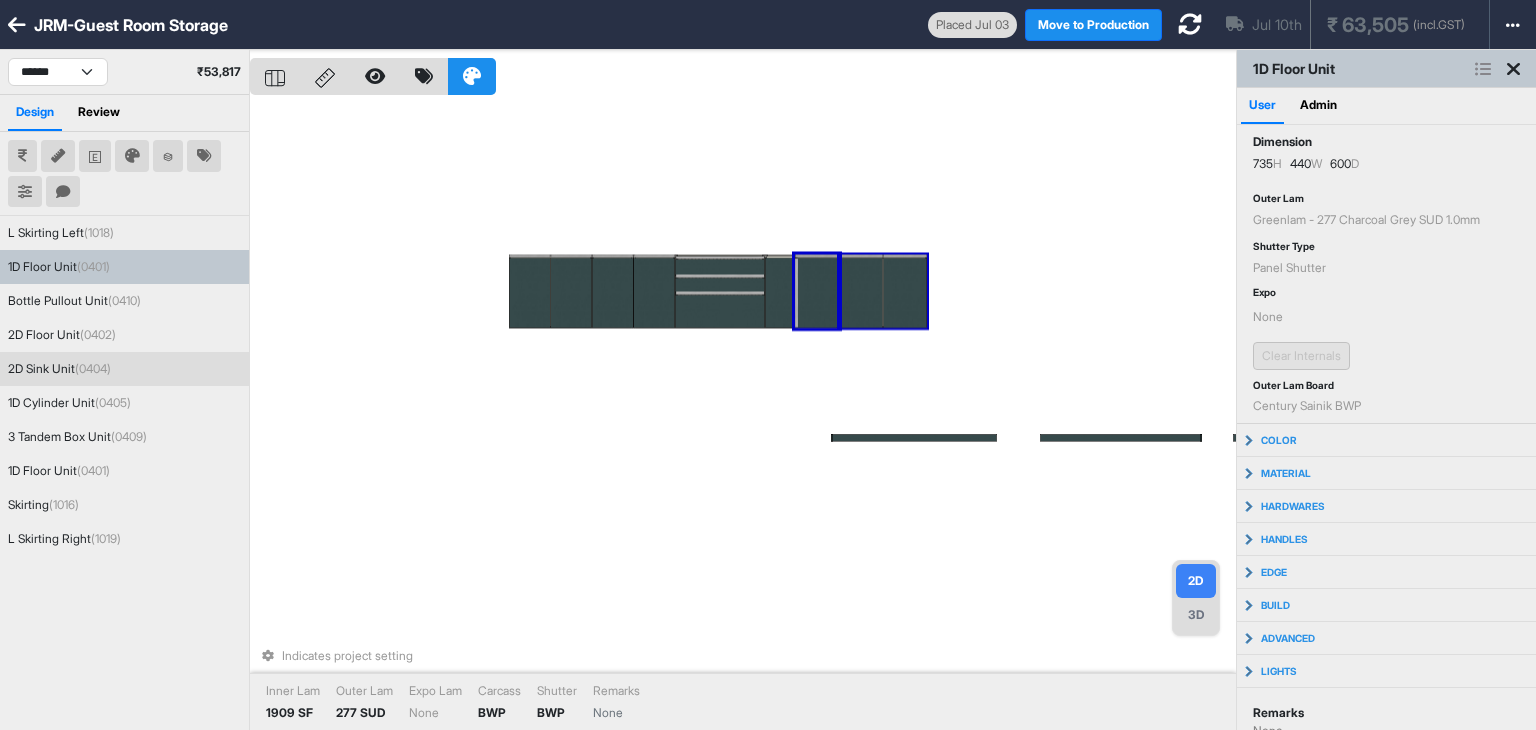 click at bounding box center (861, 293) 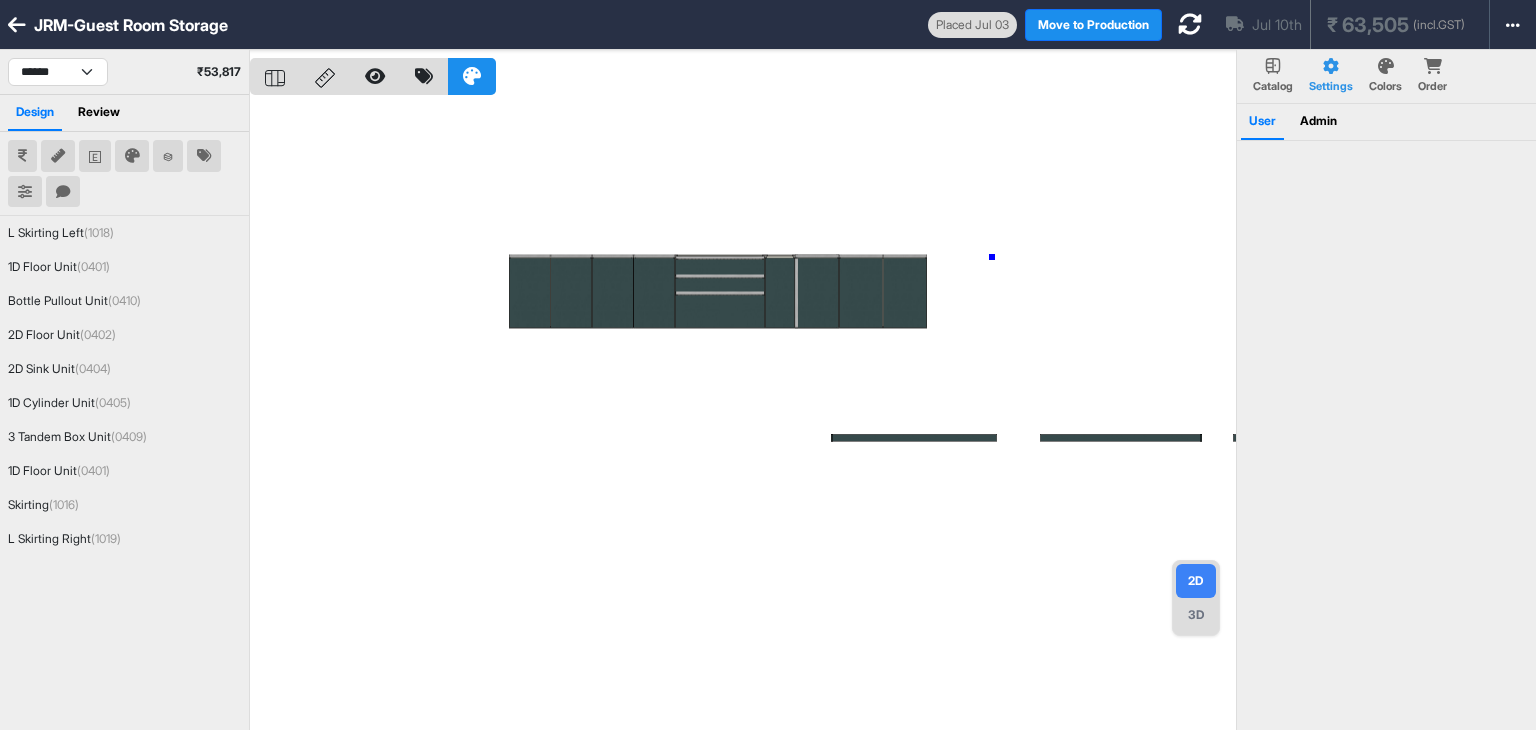 click at bounding box center [743, 415] 